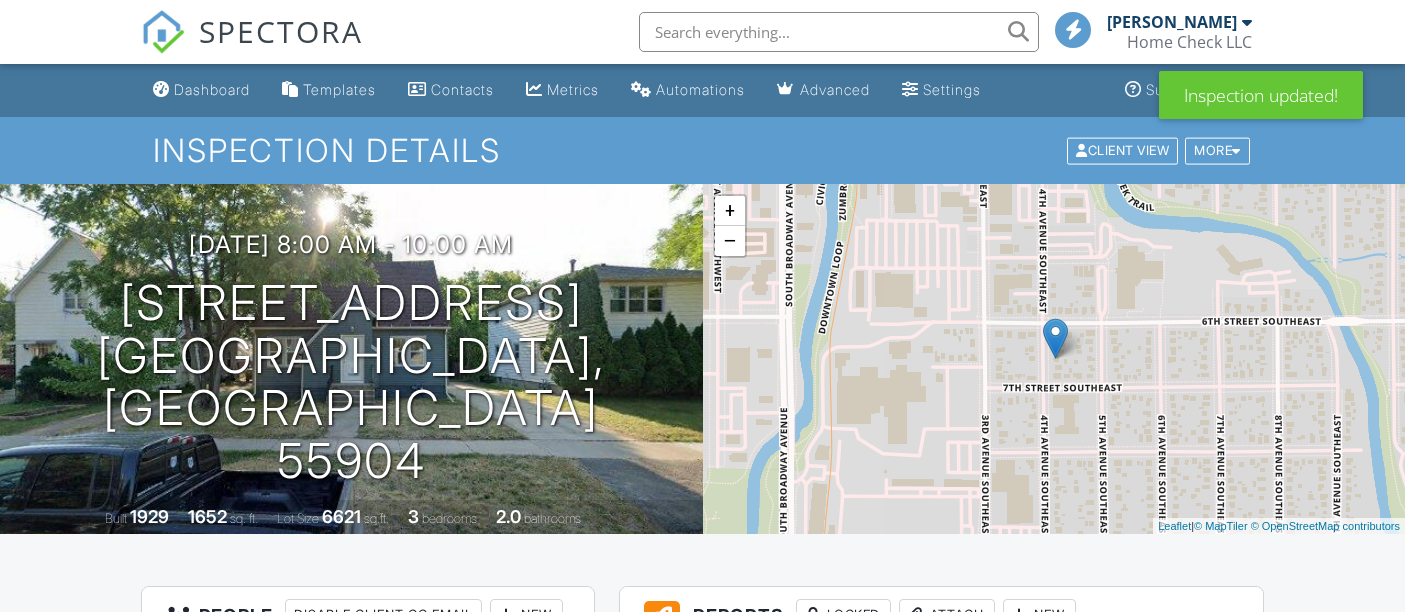 scroll, scrollTop: 488, scrollLeft: 0, axis: vertical 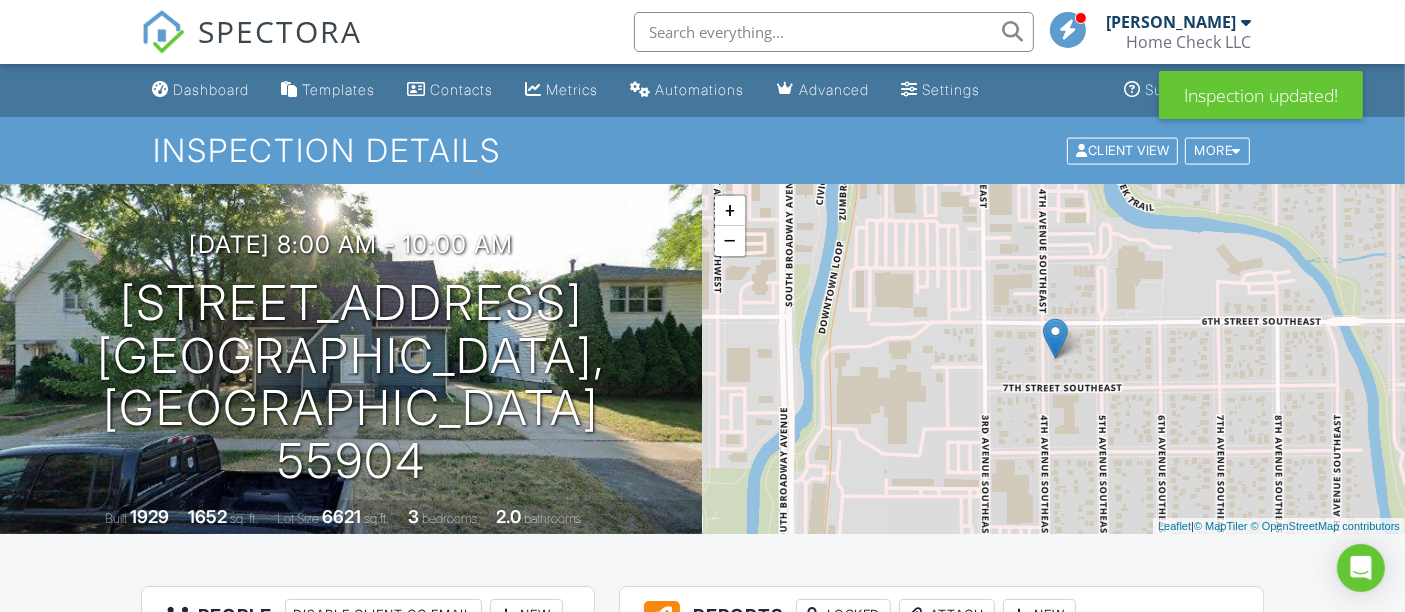 drag, startPoint x: 111, startPoint y: 0, endPoint x: 577, endPoint y: 2, distance: 466.0043 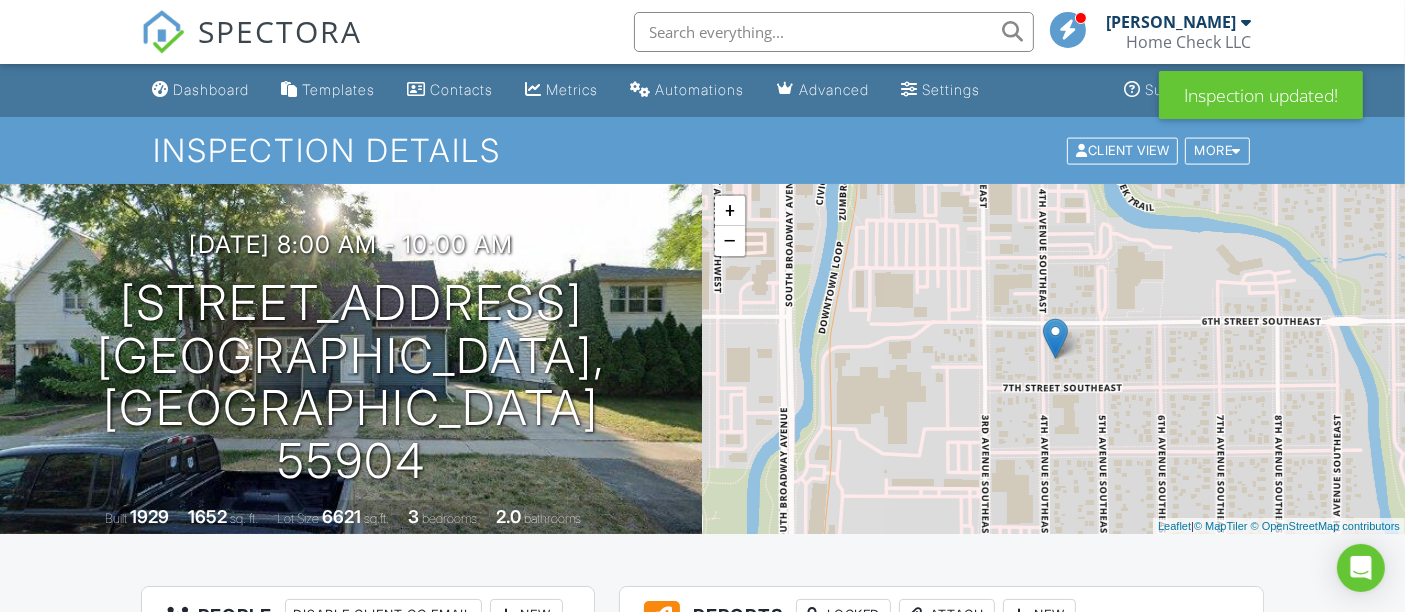 click on "SPECTORA
Matthew Wheeler
Home Check LLC
Role:
Inspector
Dashboard
New Inspection
Inspections
Calendar
Template Editor
Contacts
Automations
Team
Metrics
Payments
Data Exports
Billing
Reporting
Advanced
Settings
What's New
Sign Out" at bounding box center (703, 32) 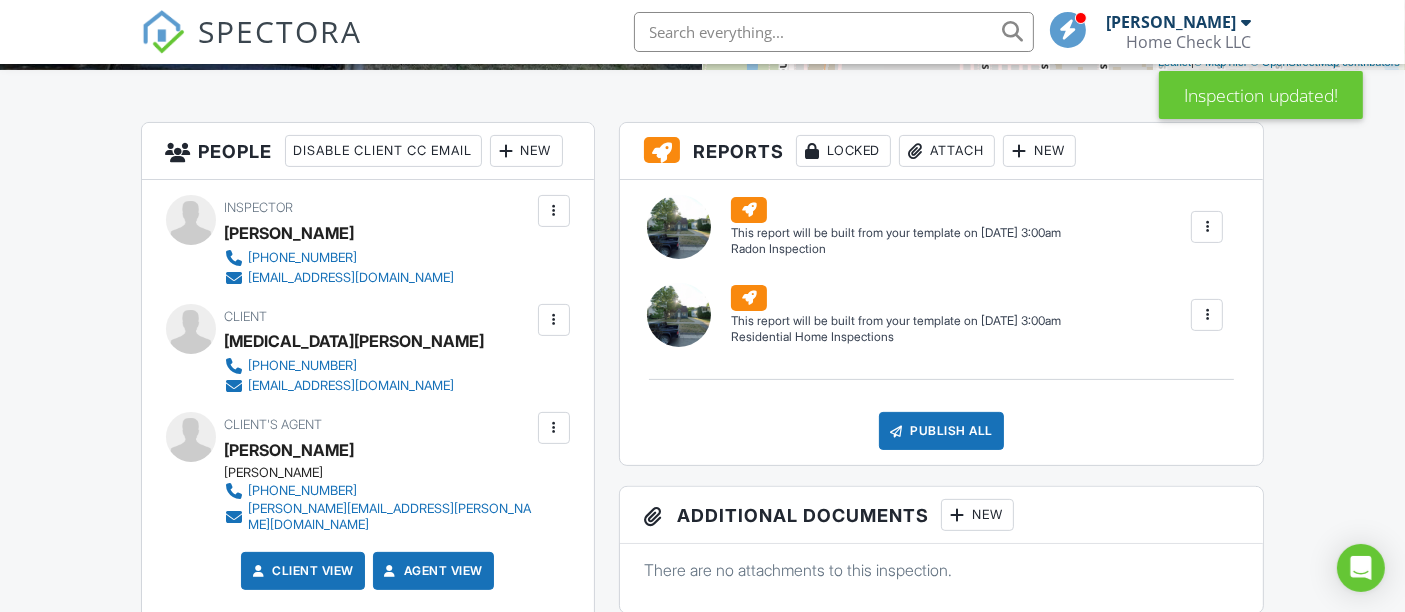 scroll, scrollTop: 0, scrollLeft: 0, axis: both 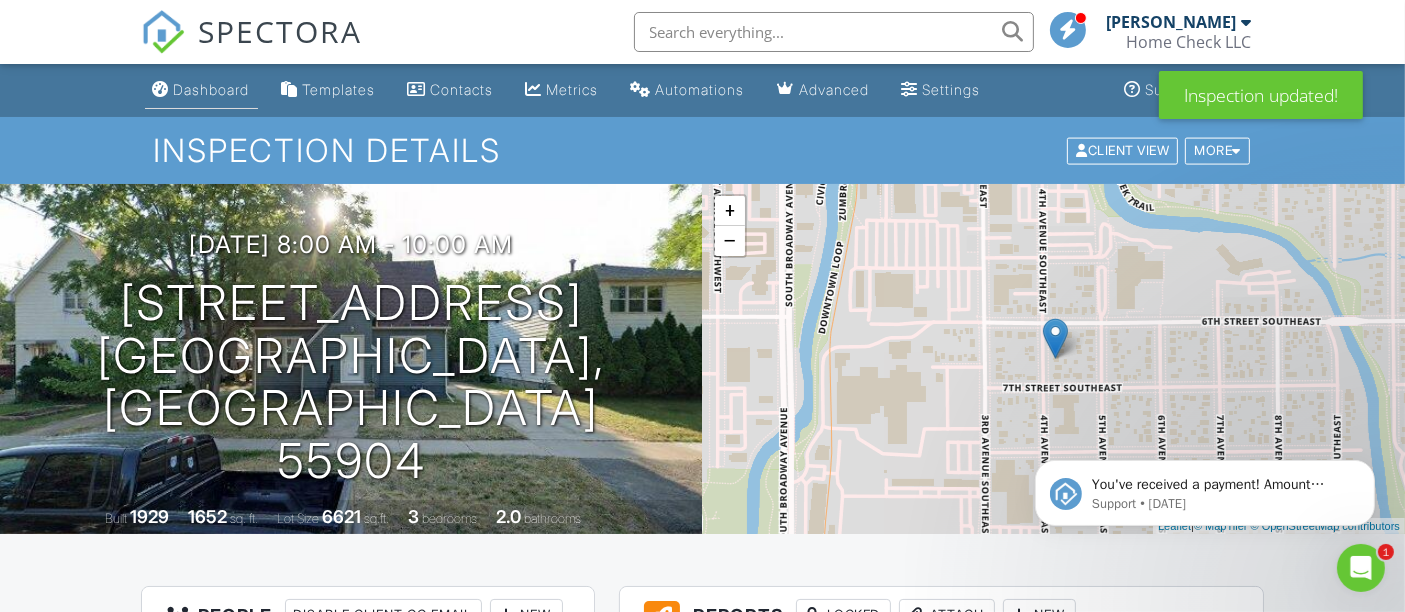 click on "Dashboard" at bounding box center [201, 90] 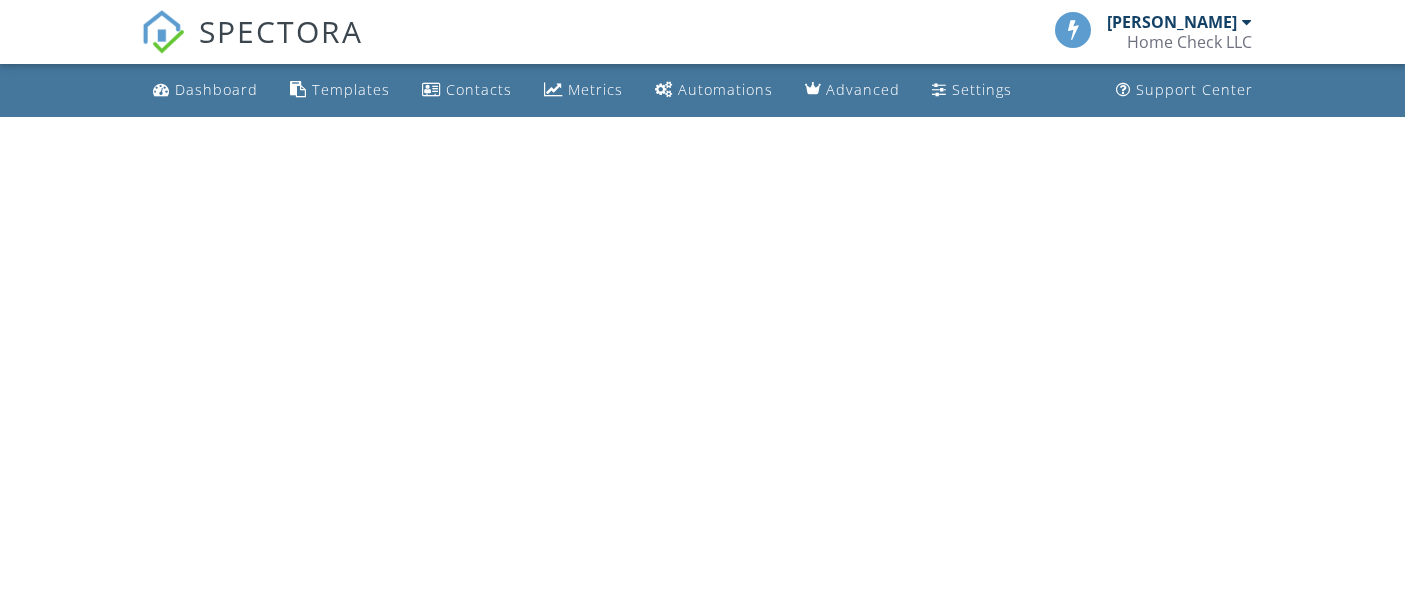 scroll, scrollTop: 0, scrollLeft: 0, axis: both 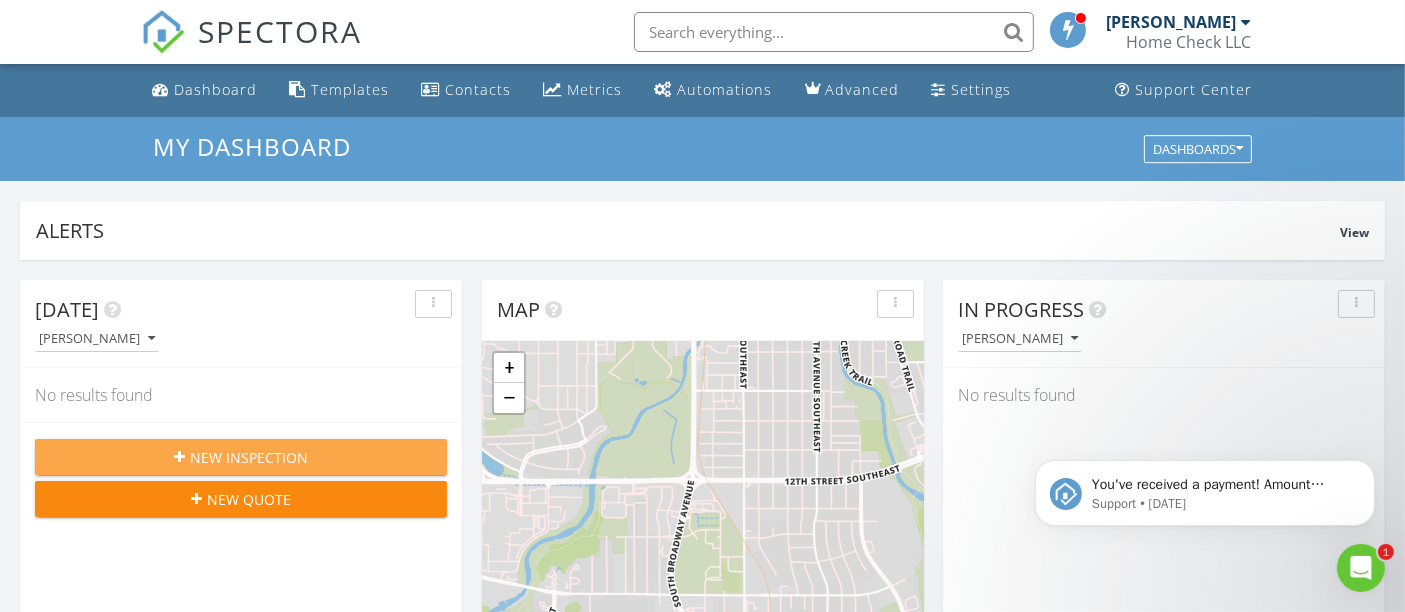 click on "New Inspection" at bounding box center [249, 457] 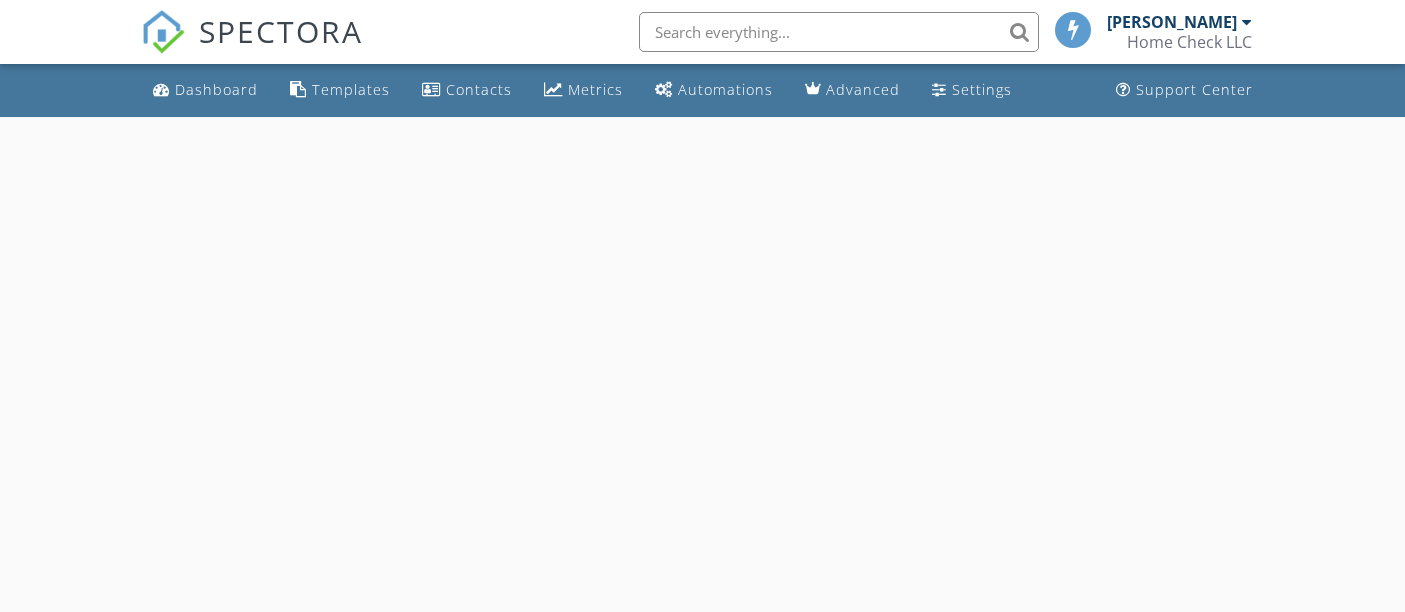 scroll, scrollTop: 0, scrollLeft: 0, axis: both 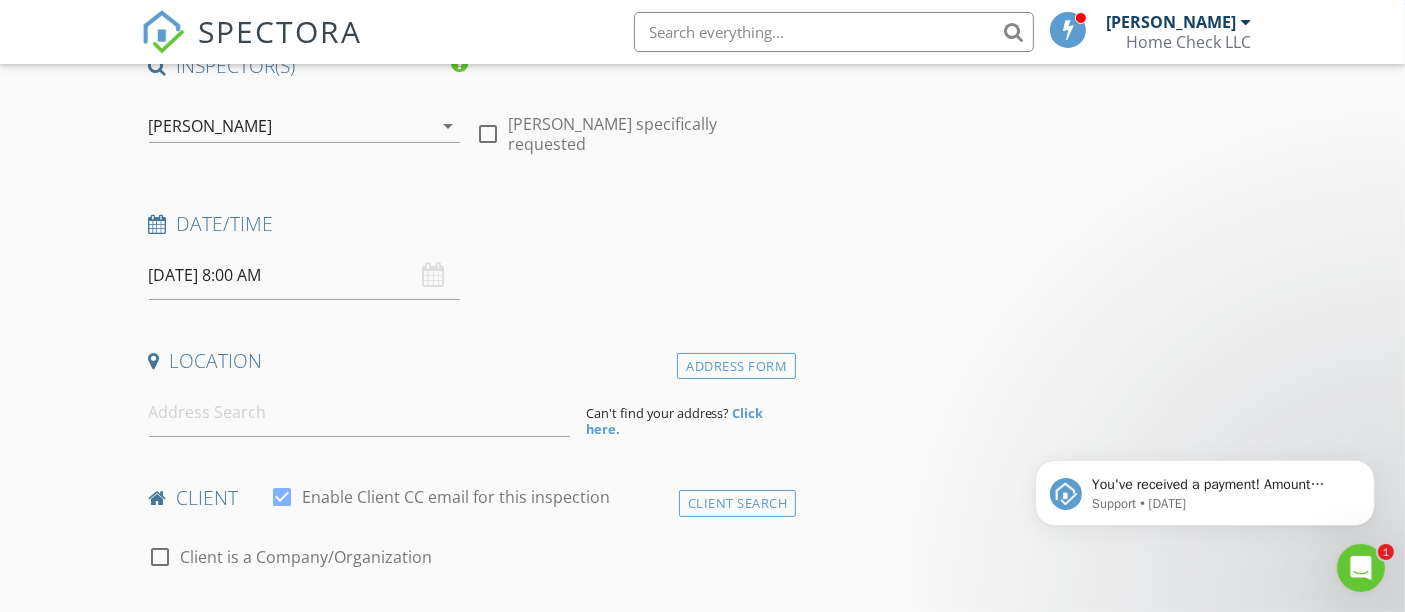 click on "[DATE] 8:00 AM" at bounding box center (305, 275) 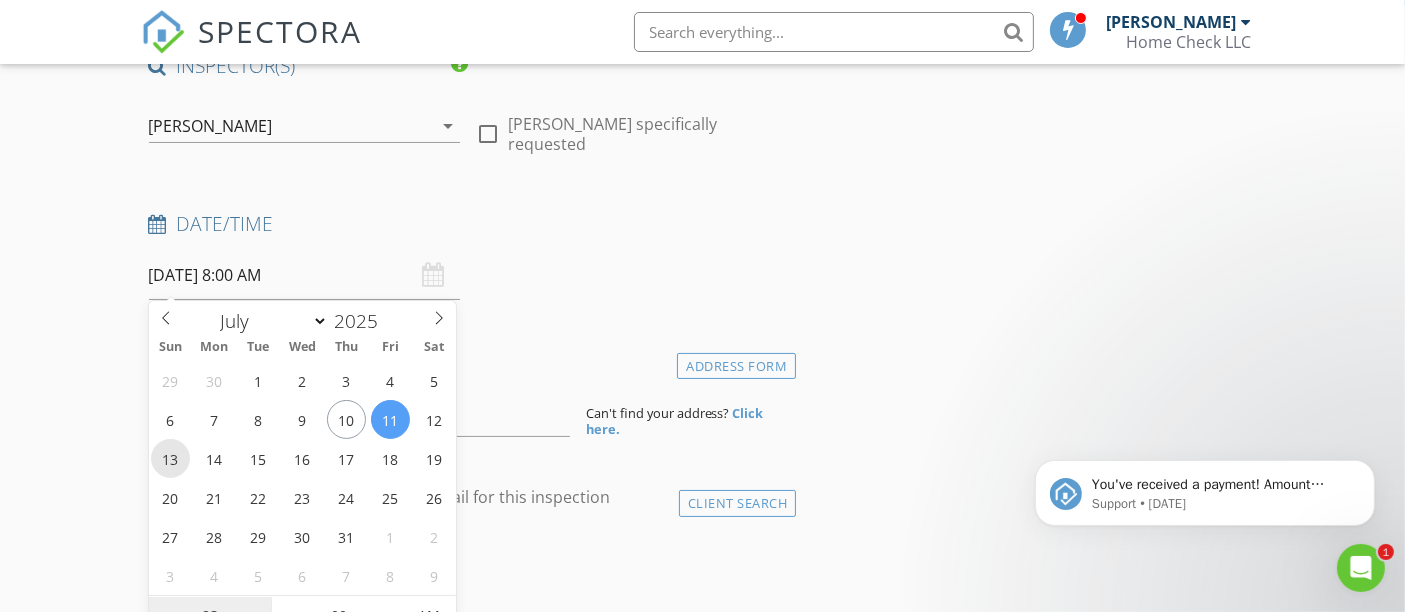 type on "[DATE] 8:00 AM" 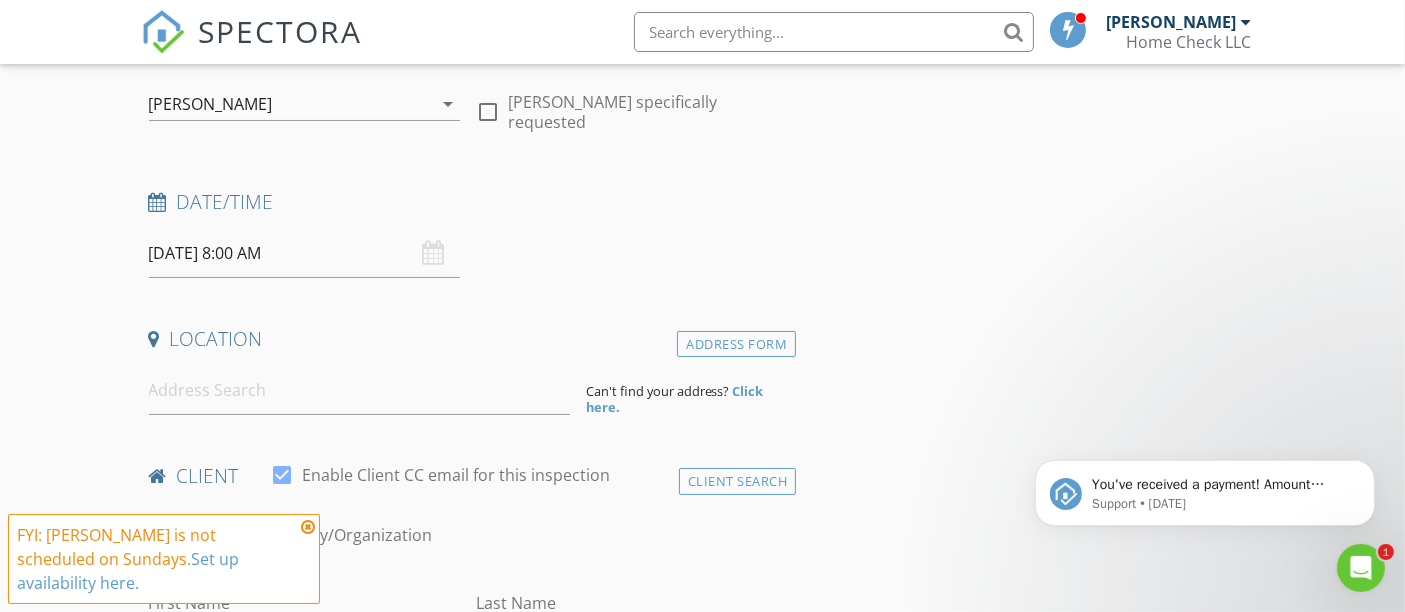 click at bounding box center [308, 527] 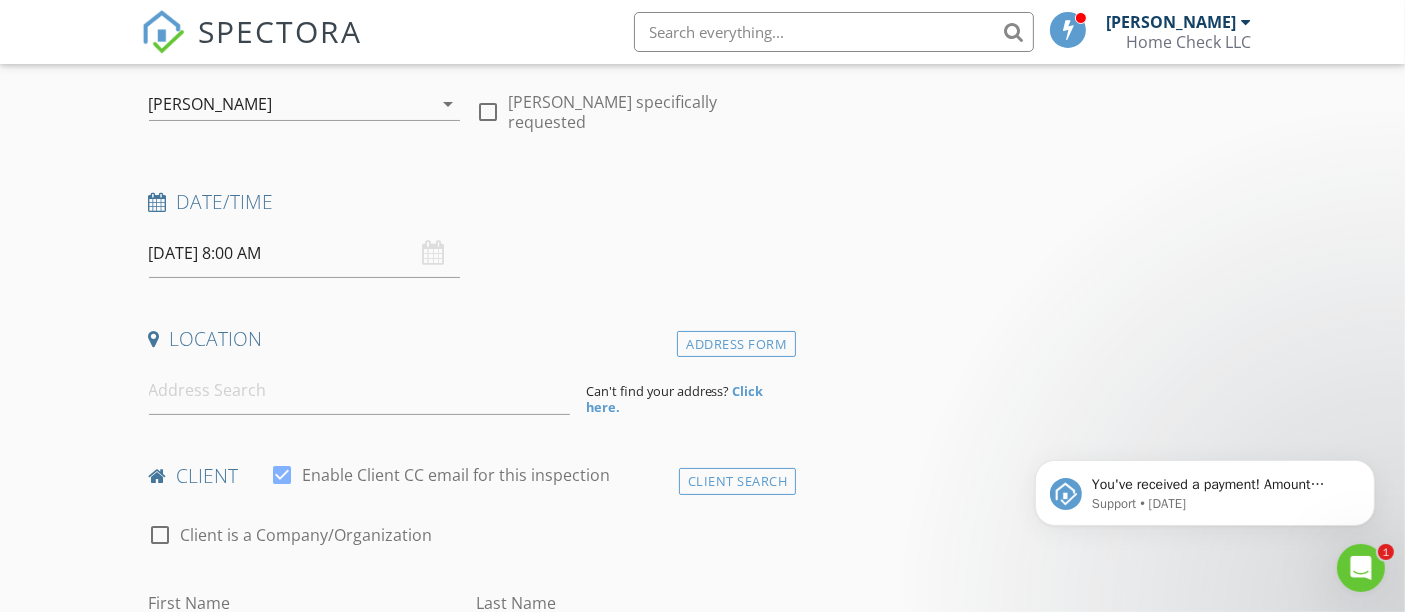 click on "[DATE] 8:00 AM" at bounding box center (305, 253) 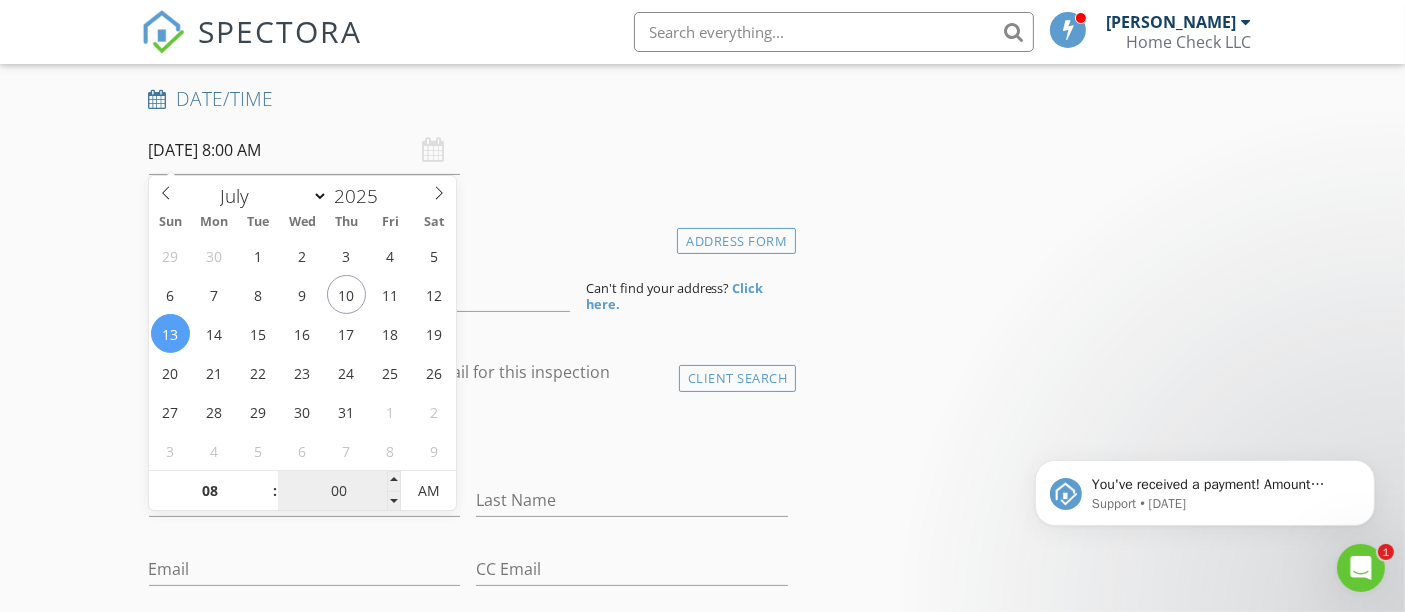 scroll, scrollTop: 305, scrollLeft: 0, axis: vertical 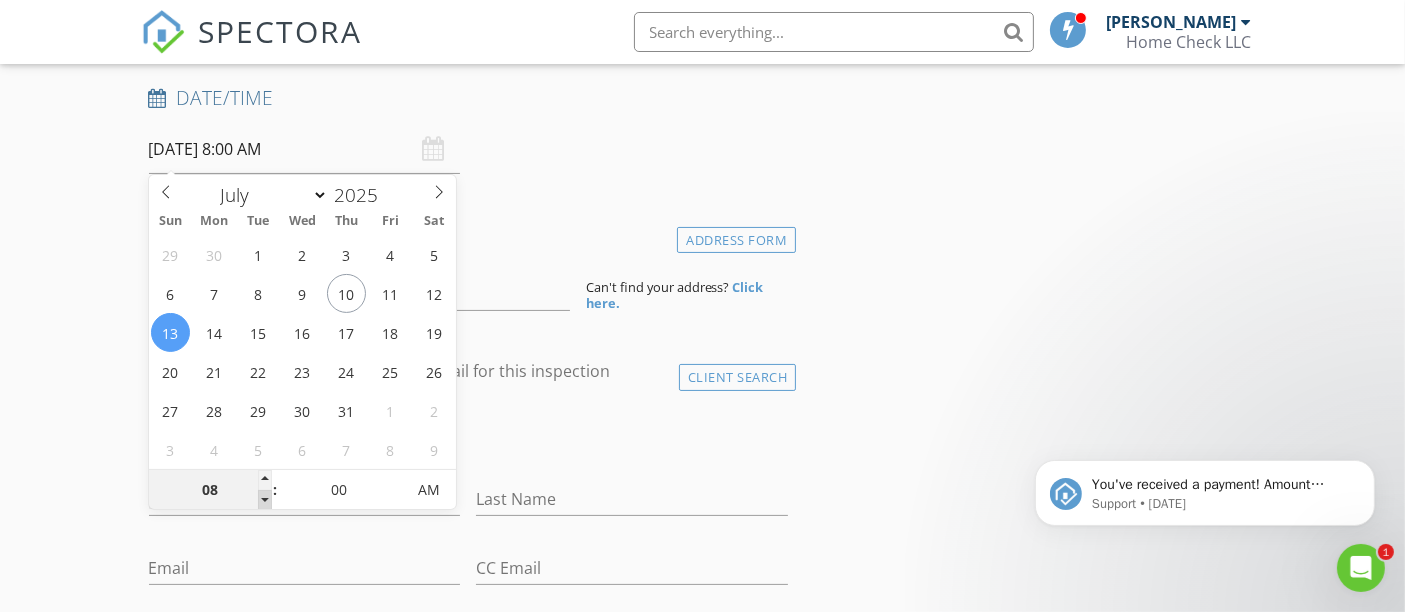 type on "07" 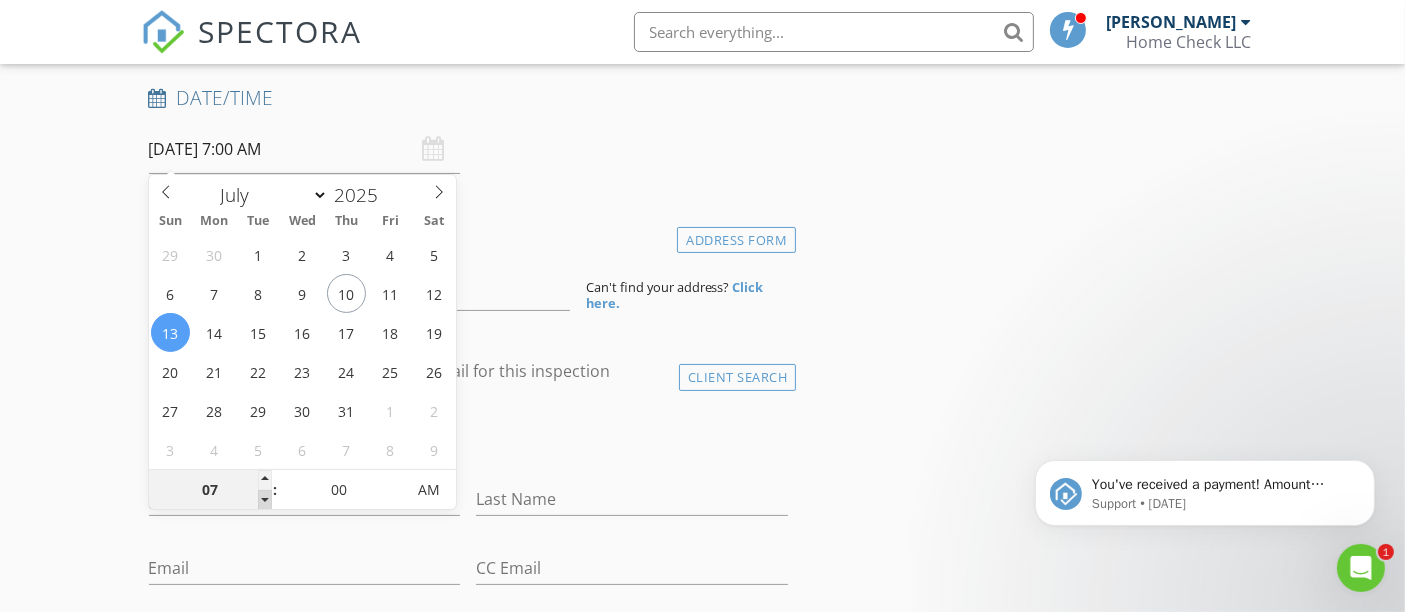 click at bounding box center [265, 500] 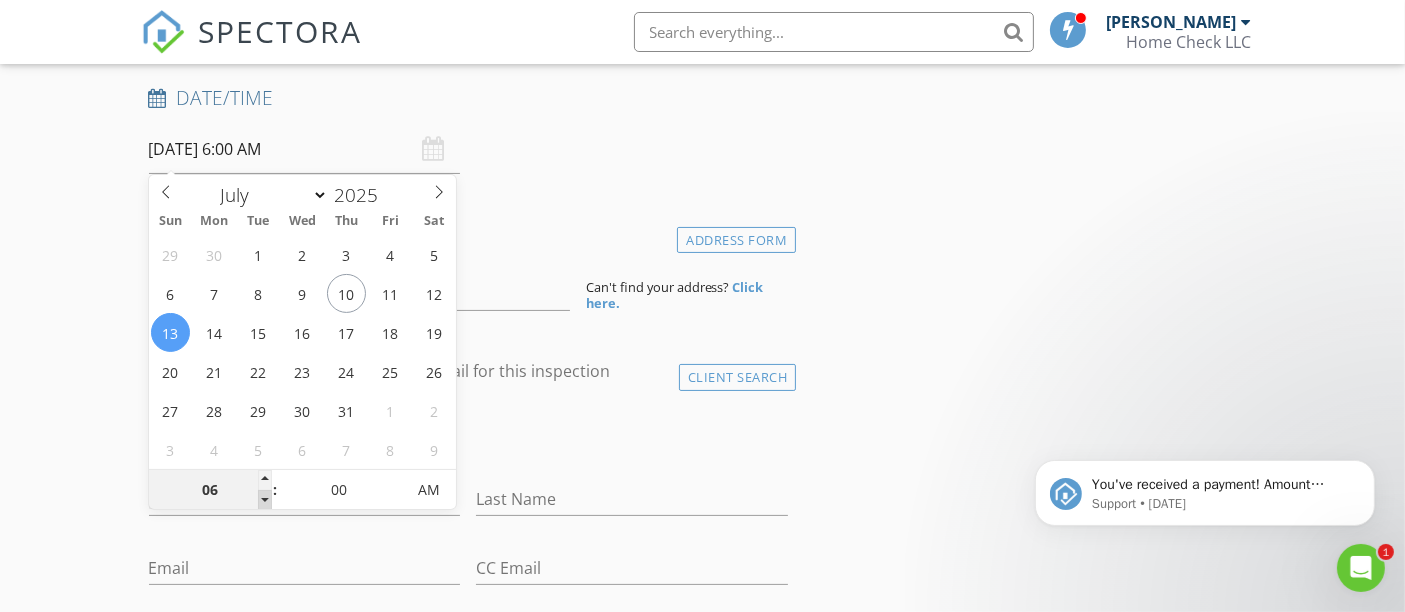 click at bounding box center (265, 500) 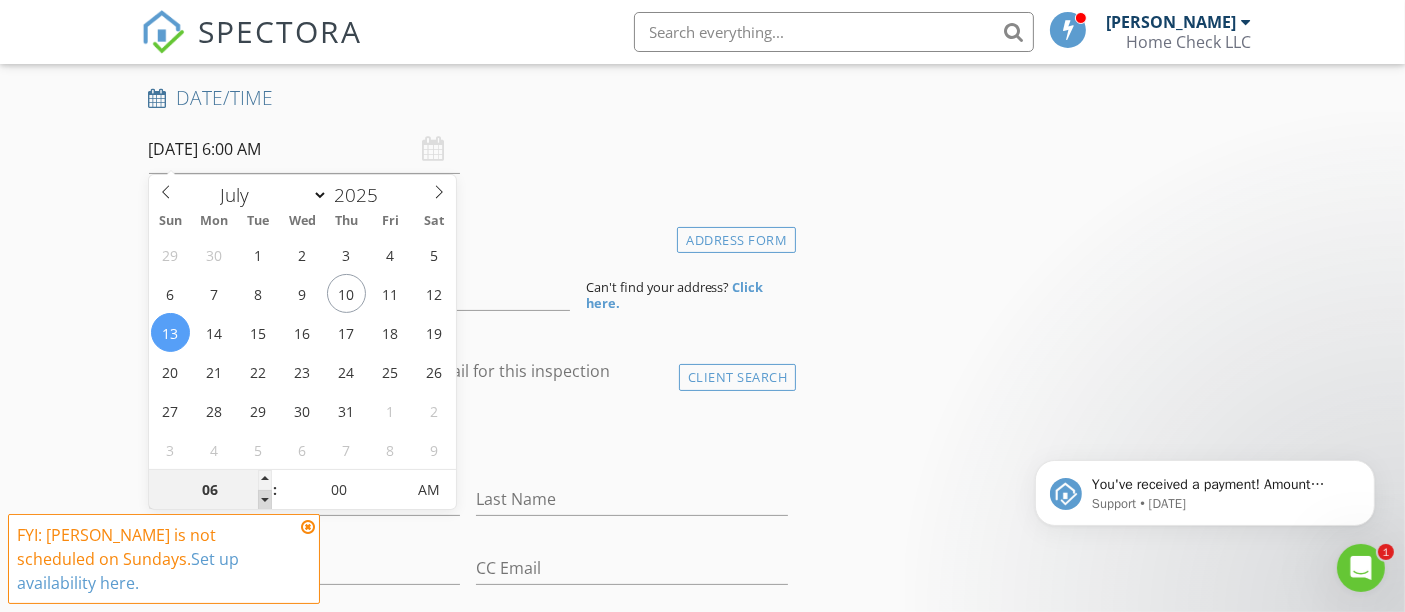 type on "05" 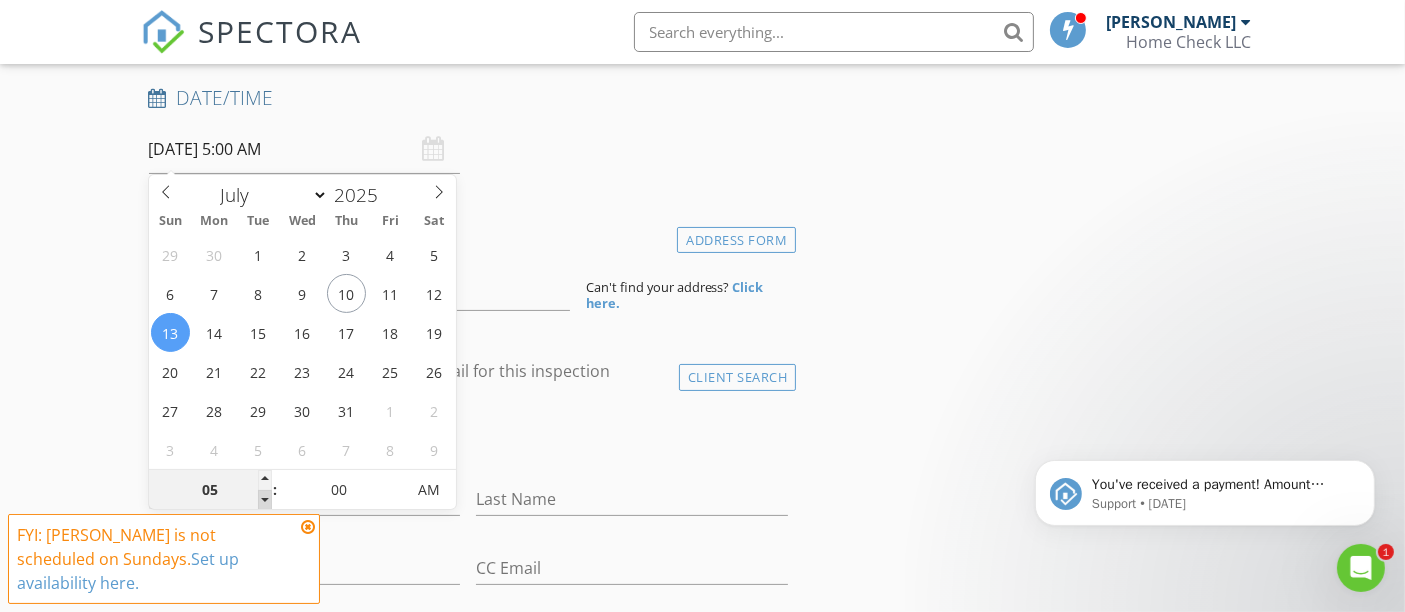 click at bounding box center [265, 500] 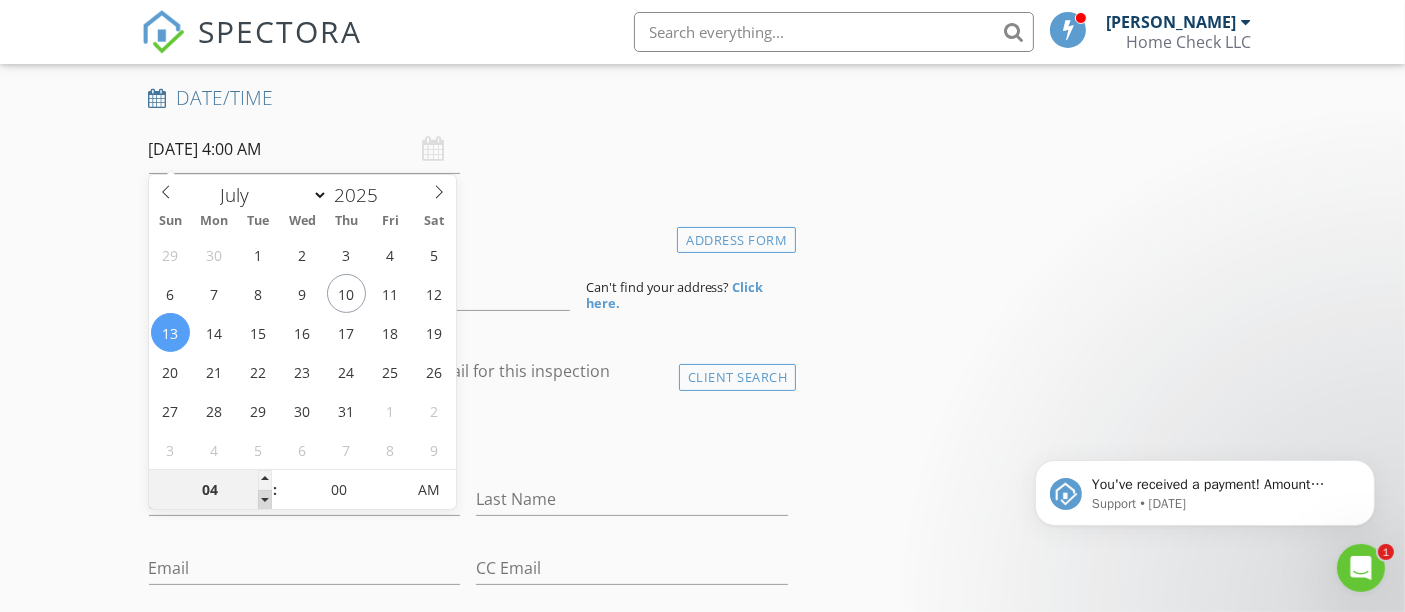 click at bounding box center (265, 500) 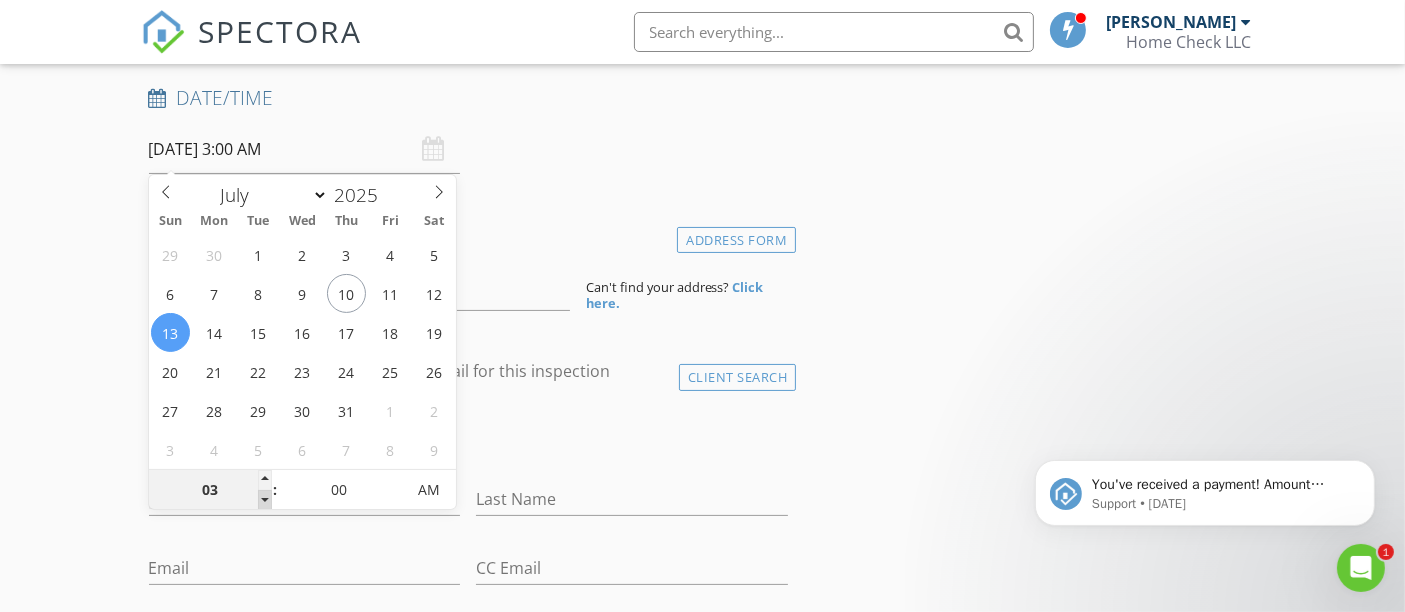 click at bounding box center [265, 500] 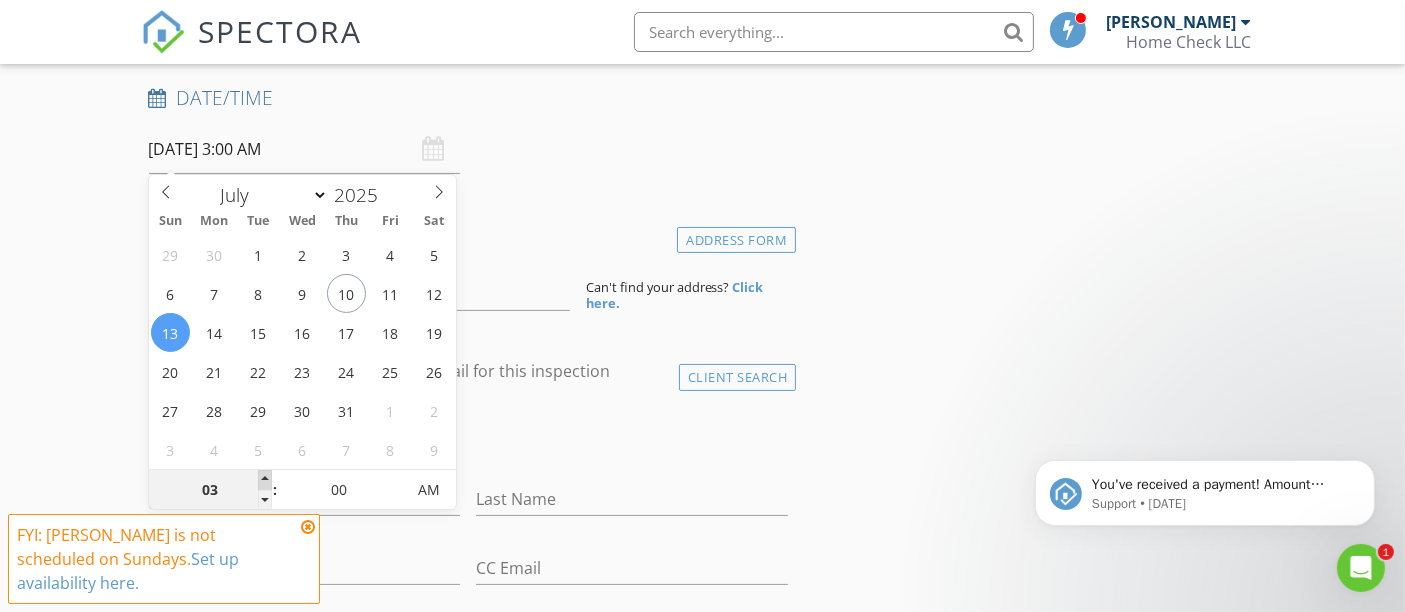 type on "04" 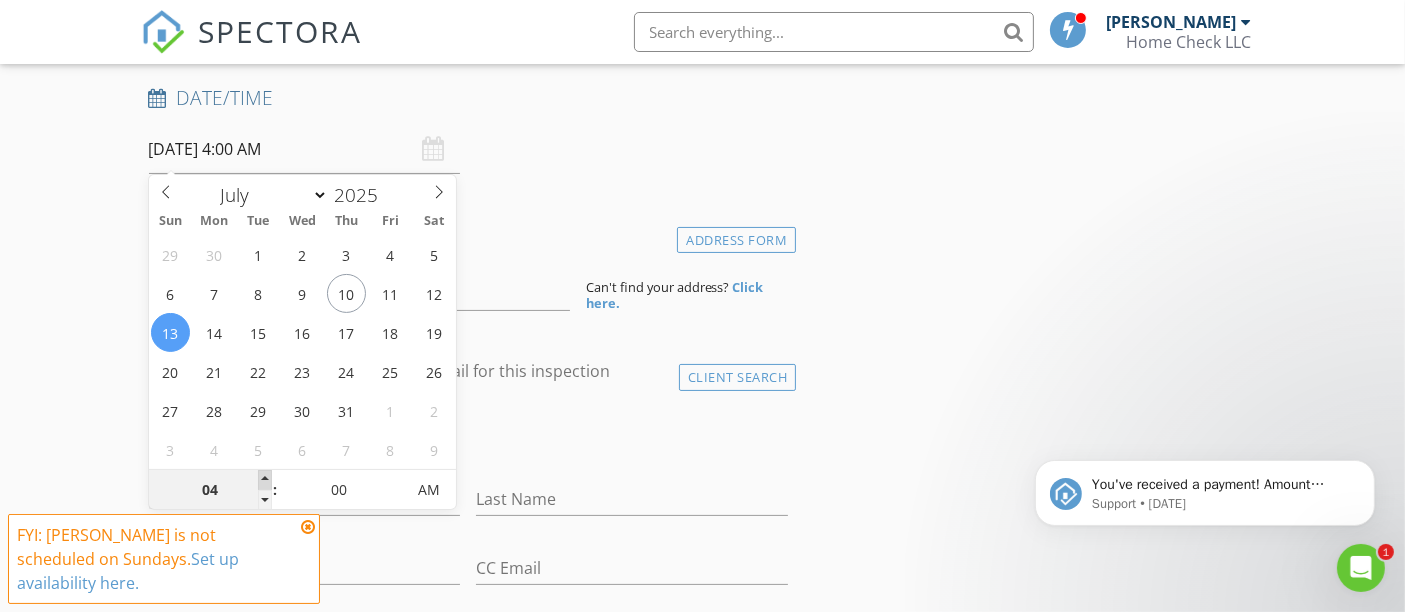 click at bounding box center (265, 480) 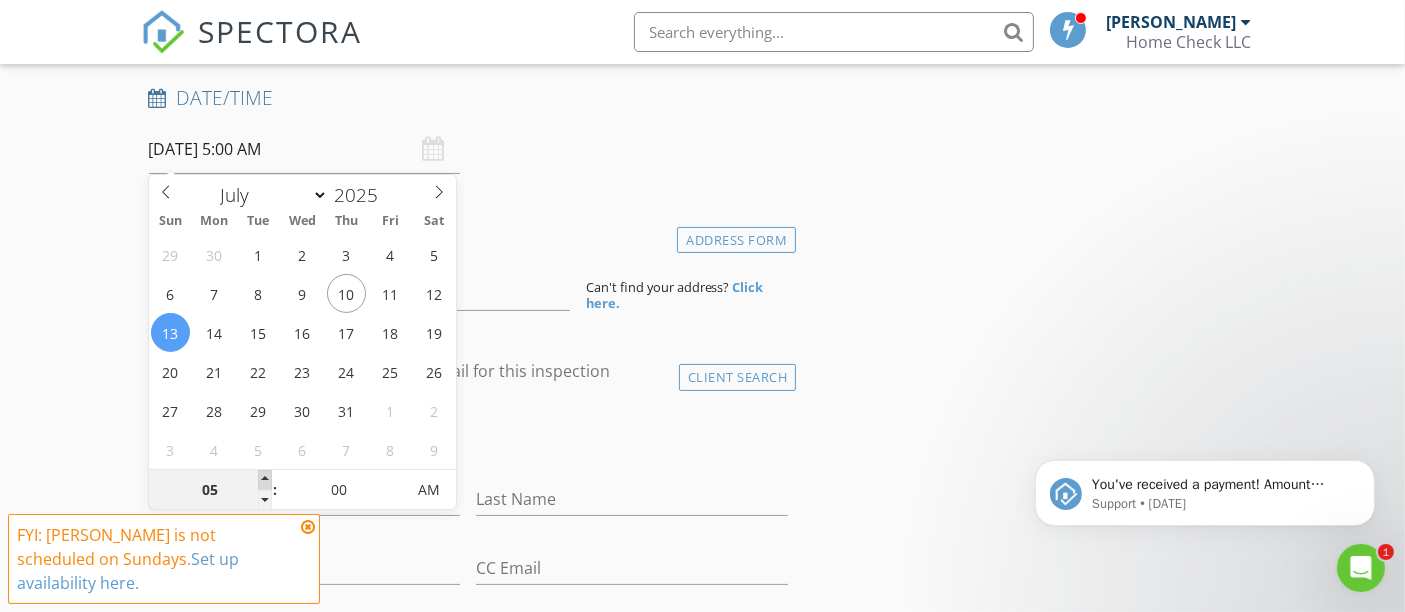 click at bounding box center (265, 480) 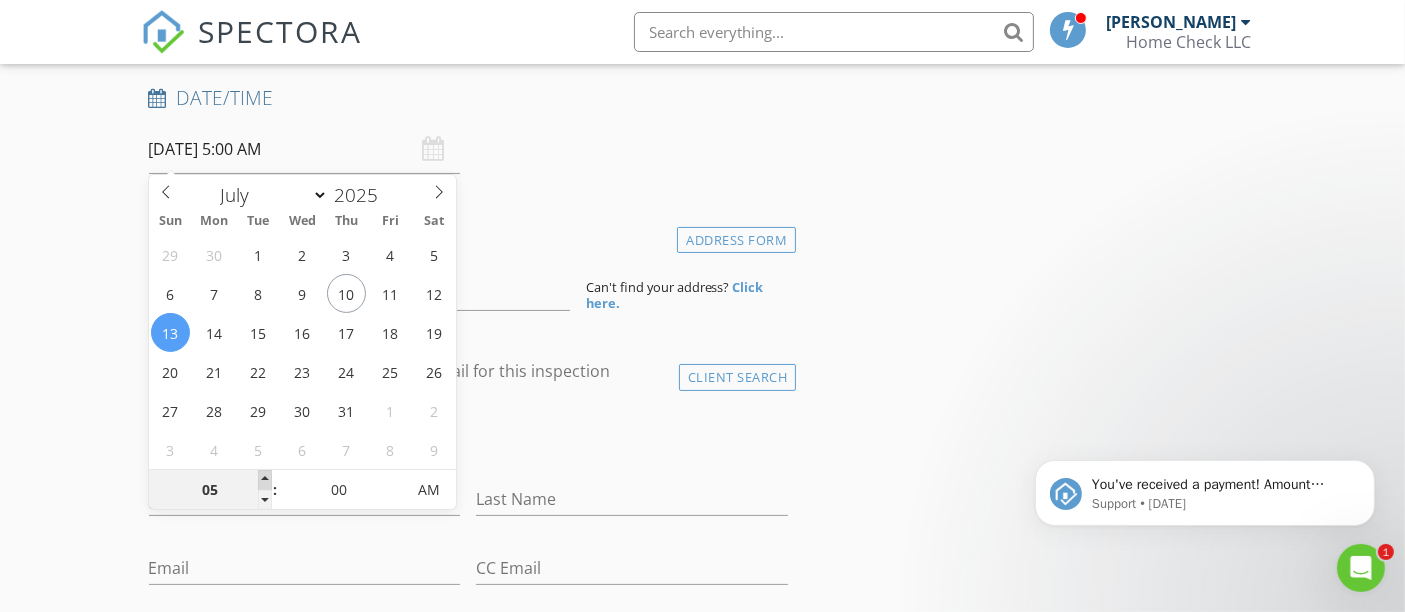 type on "06" 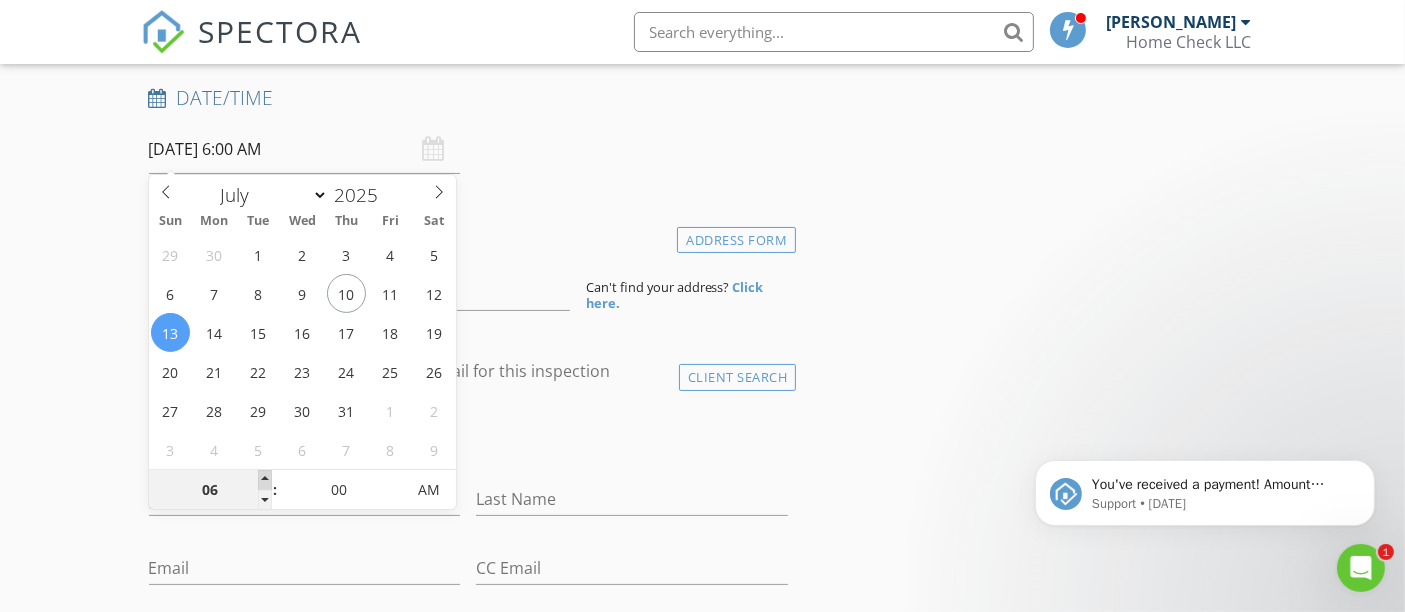 click at bounding box center [265, 480] 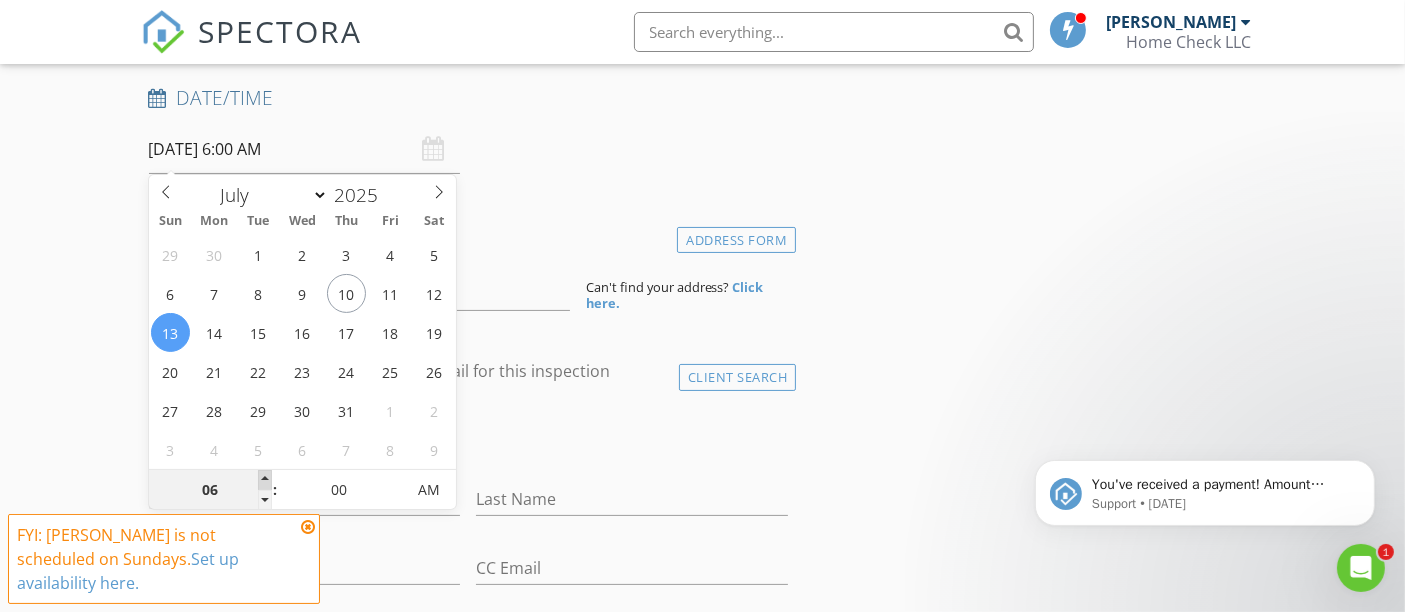 type on "07" 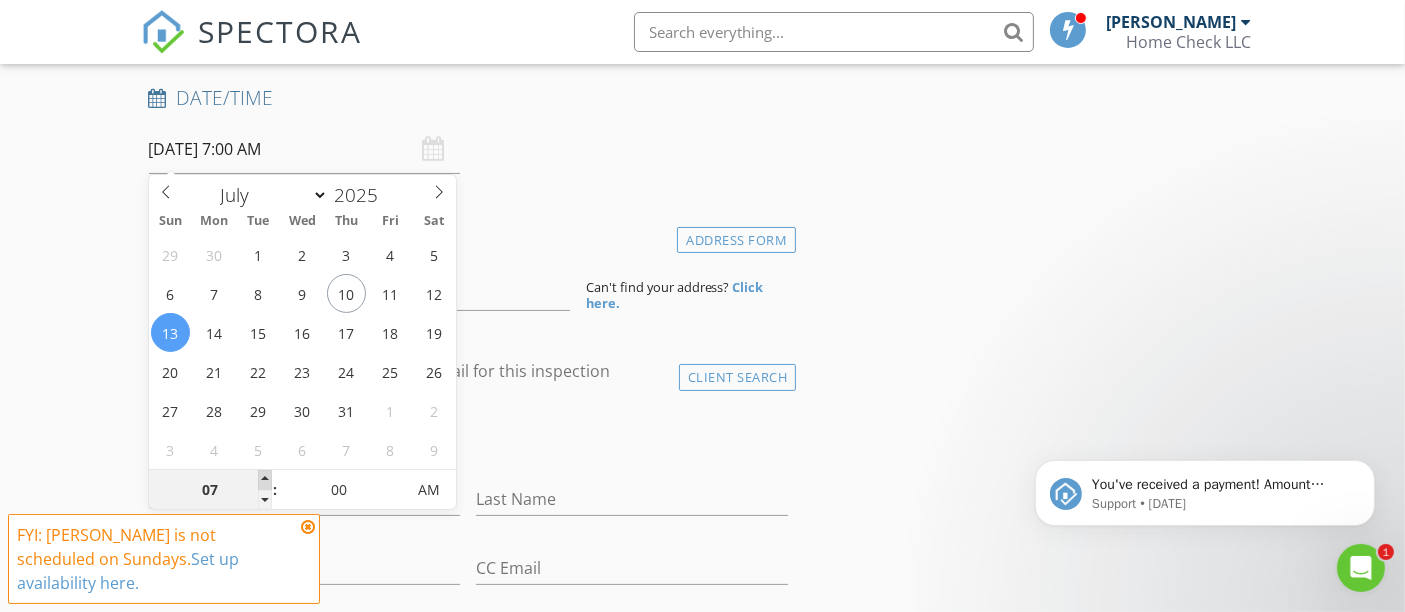 click at bounding box center [265, 480] 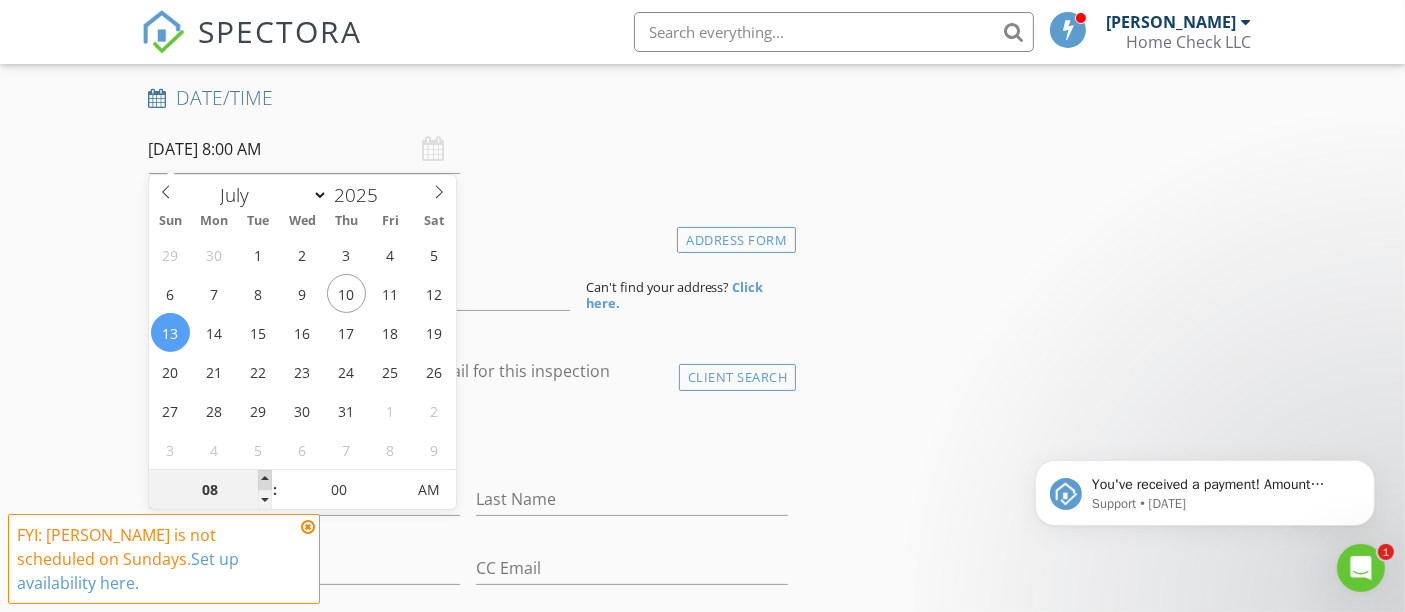 click at bounding box center (265, 480) 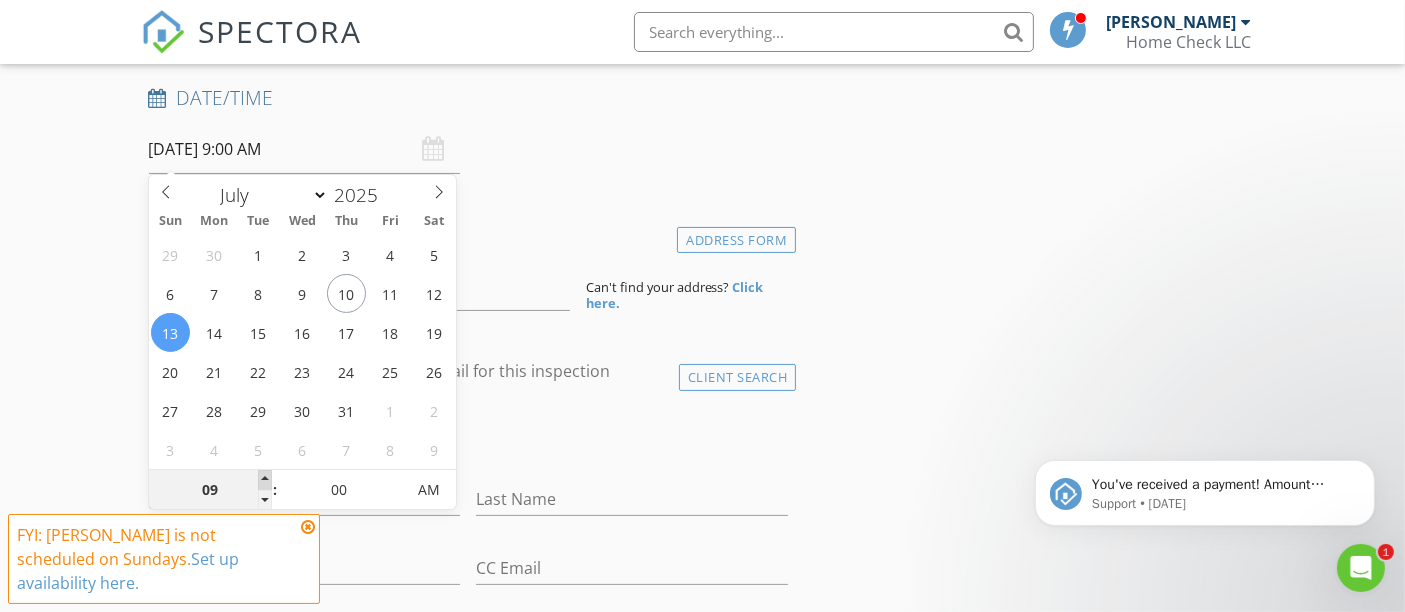 click at bounding box center (265, 480) 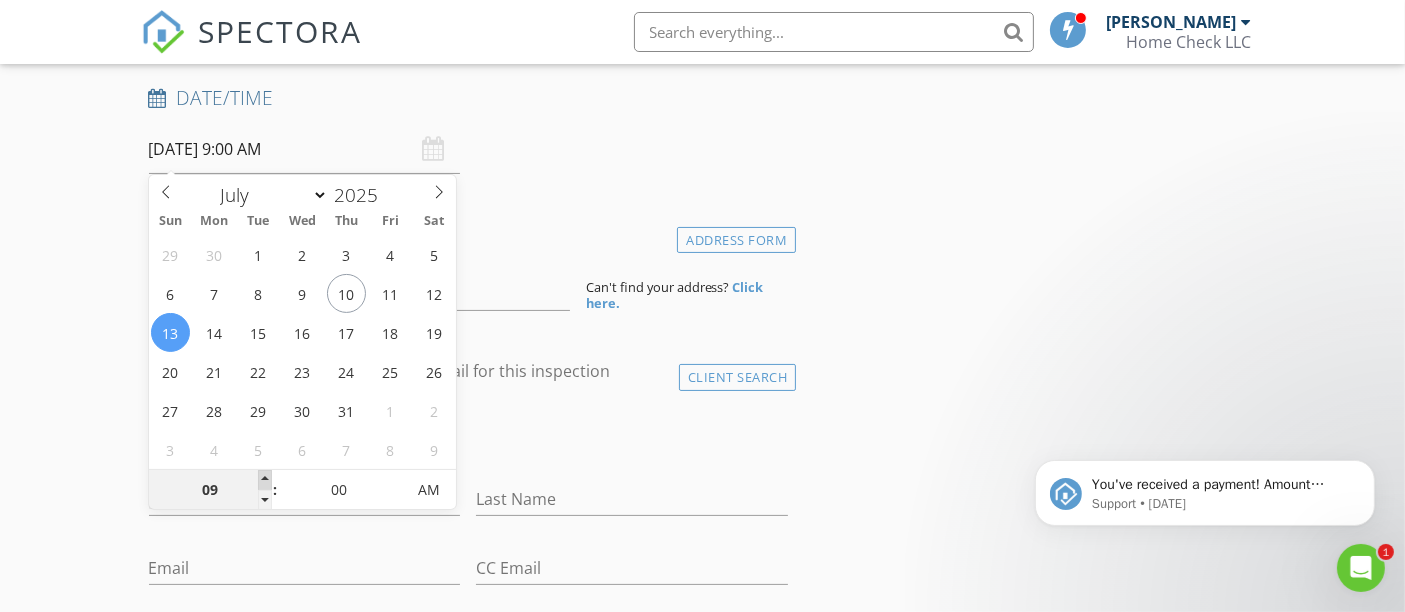 type on "10" 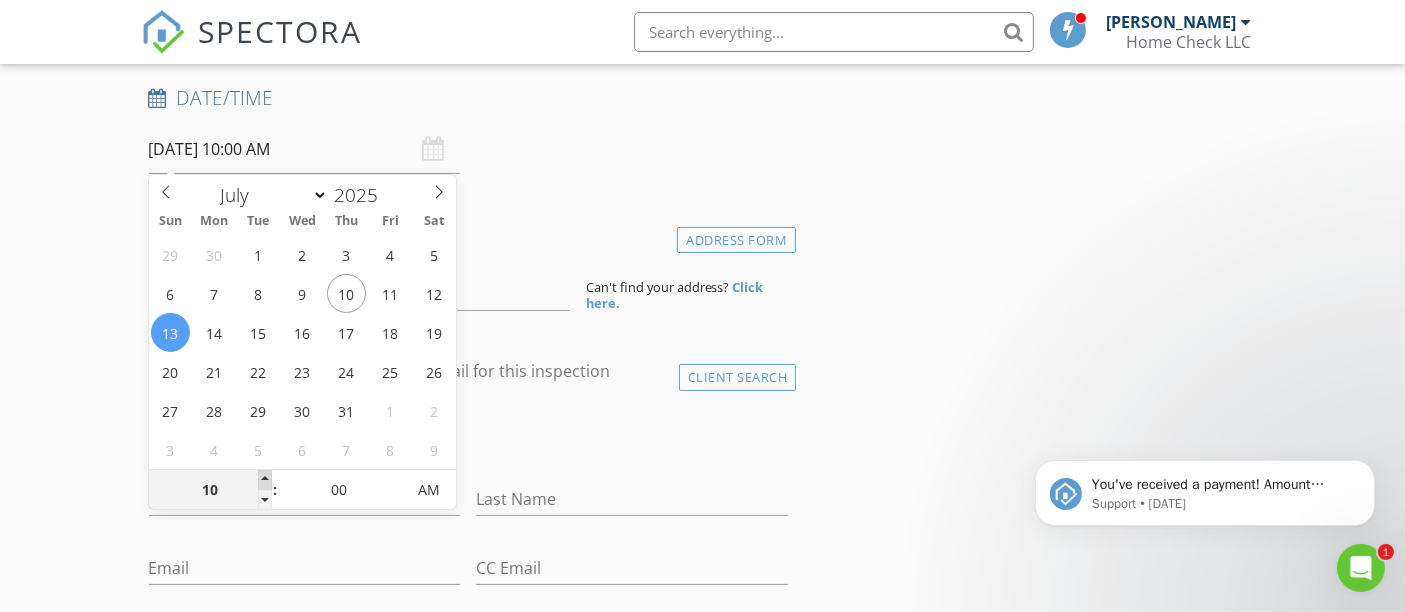 click at bounding box center [265, 480] 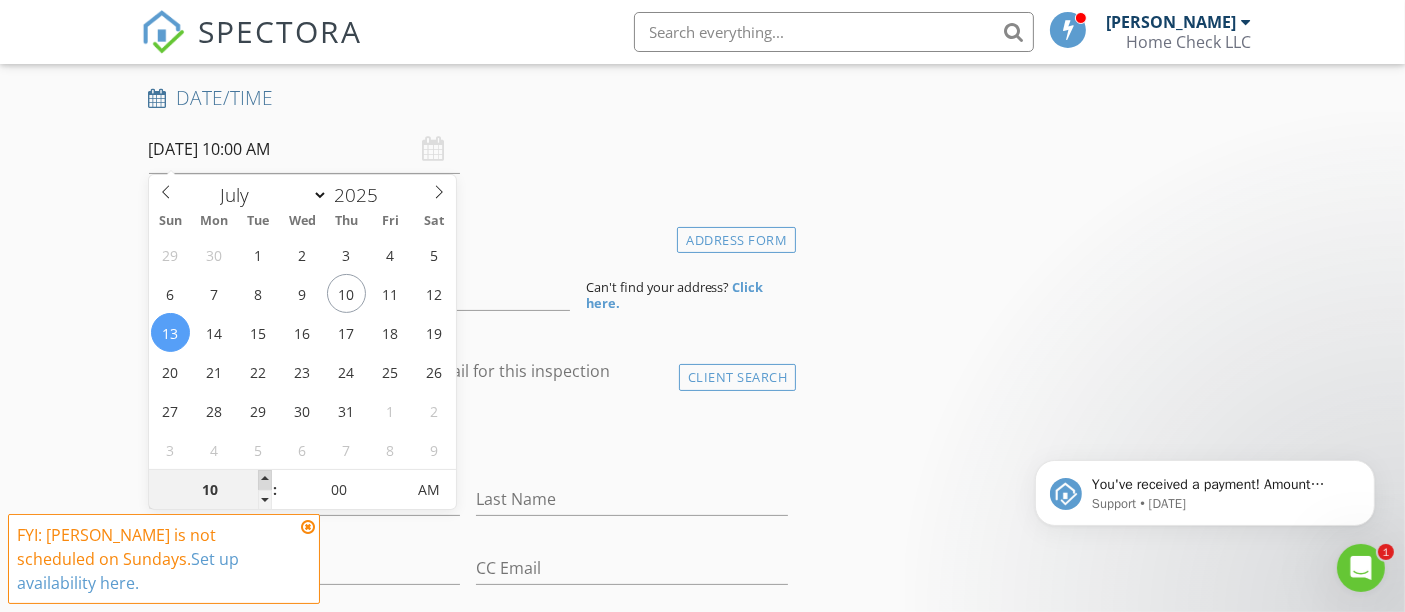 type on "11" 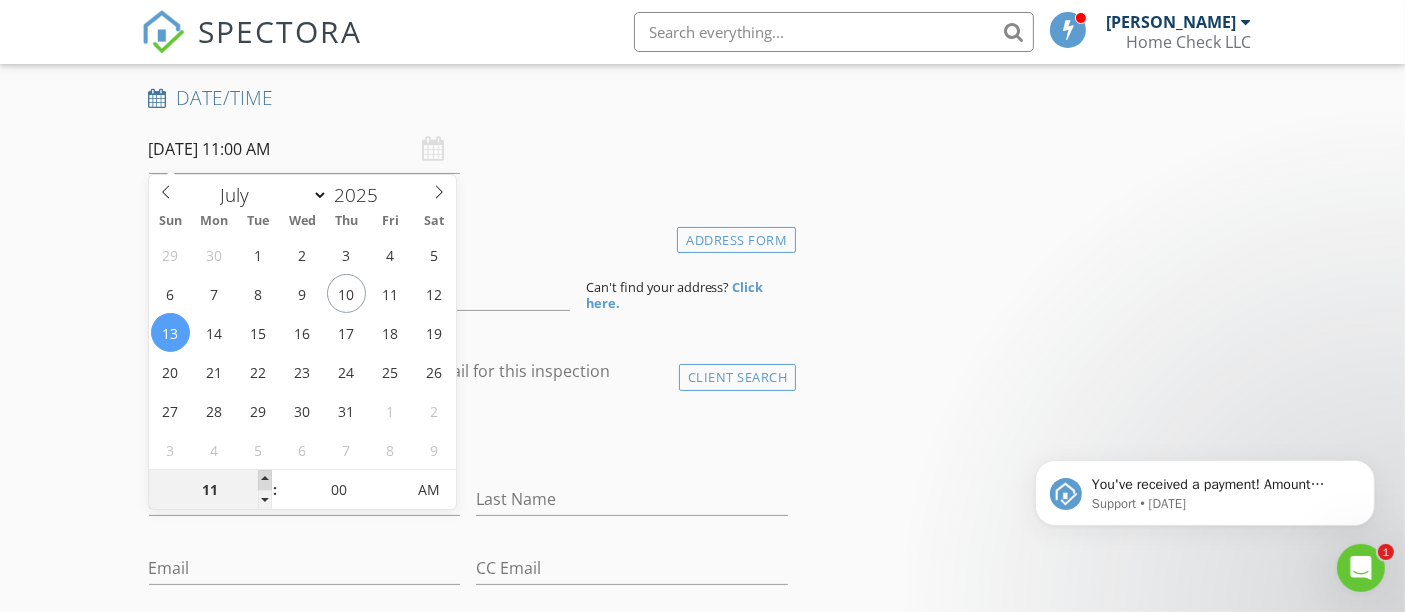 click at bounding box center (265, 480) 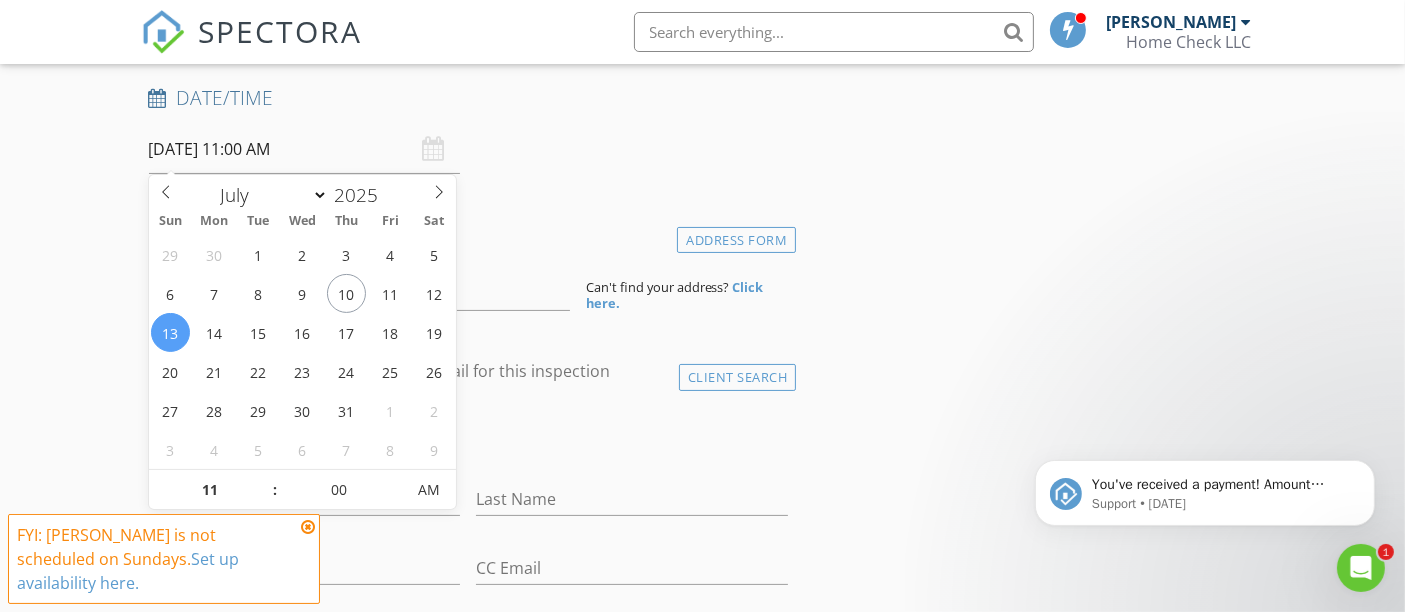 click on "Location" at bounding box center (469, 242) 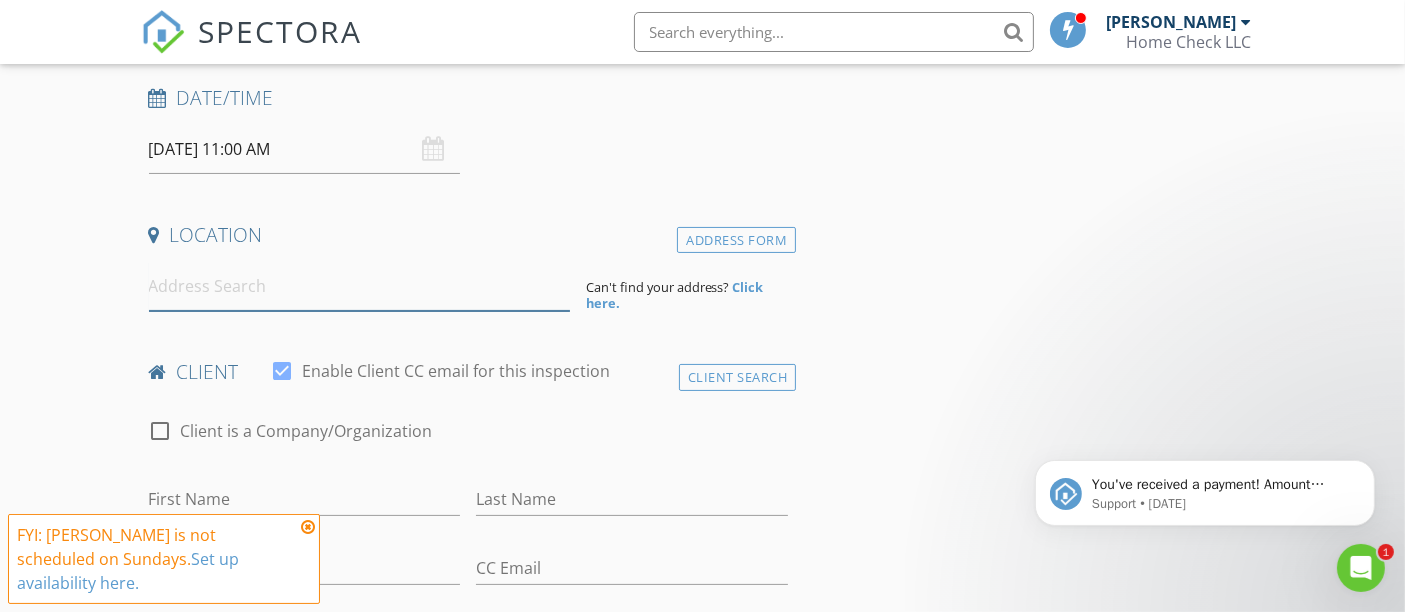 click at bounding box center [359, 286] 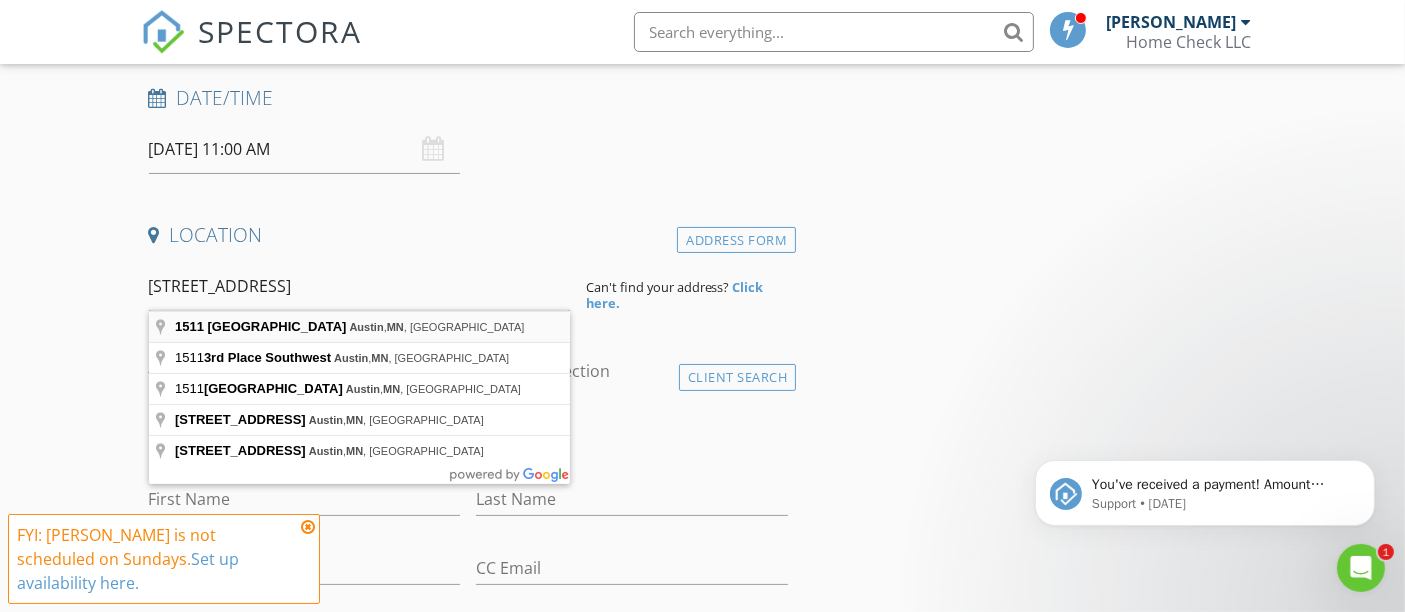 type on "1511 3rd Ave SW, Austin, MN, USA" 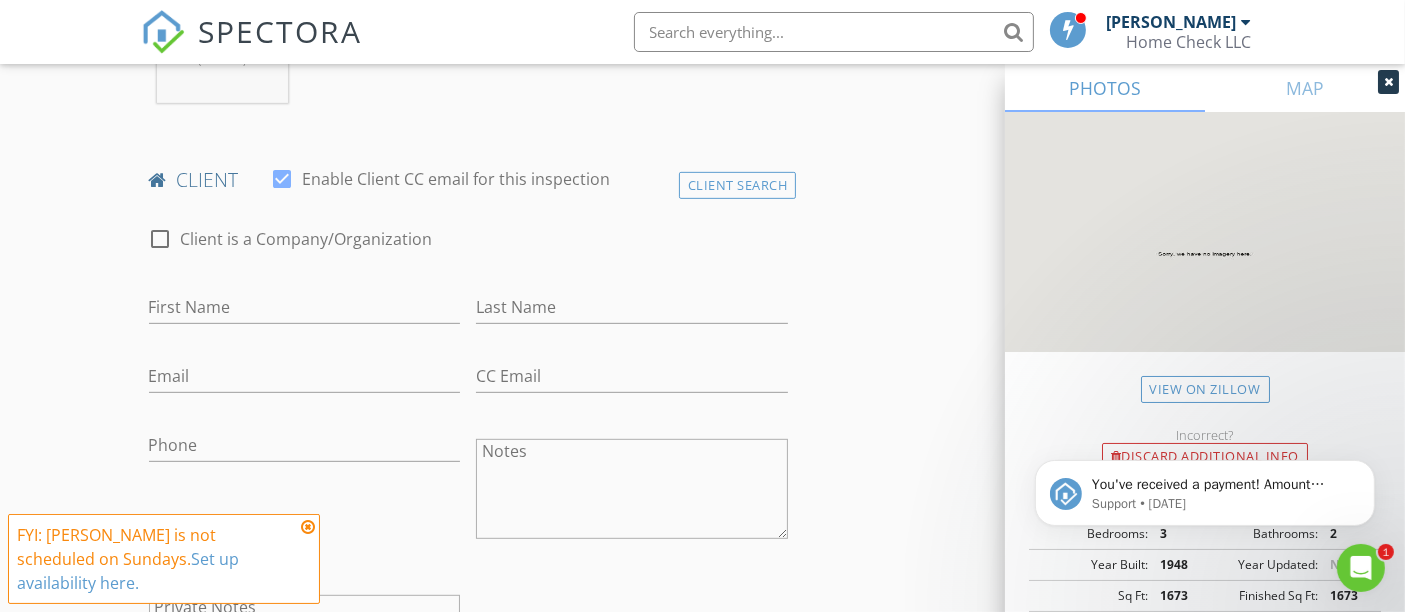 scroll, scrollTop: 908, scrollLeft: 0, axis: vertical 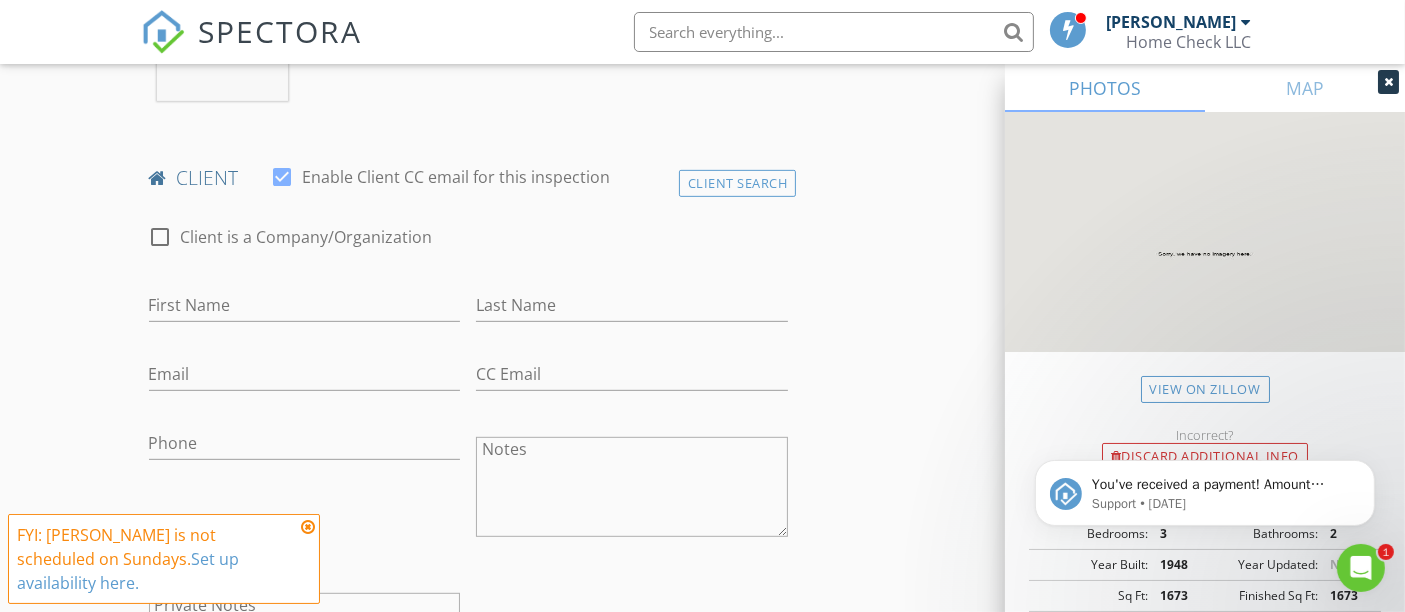click on "First Name" at bounding box center (305, 309) 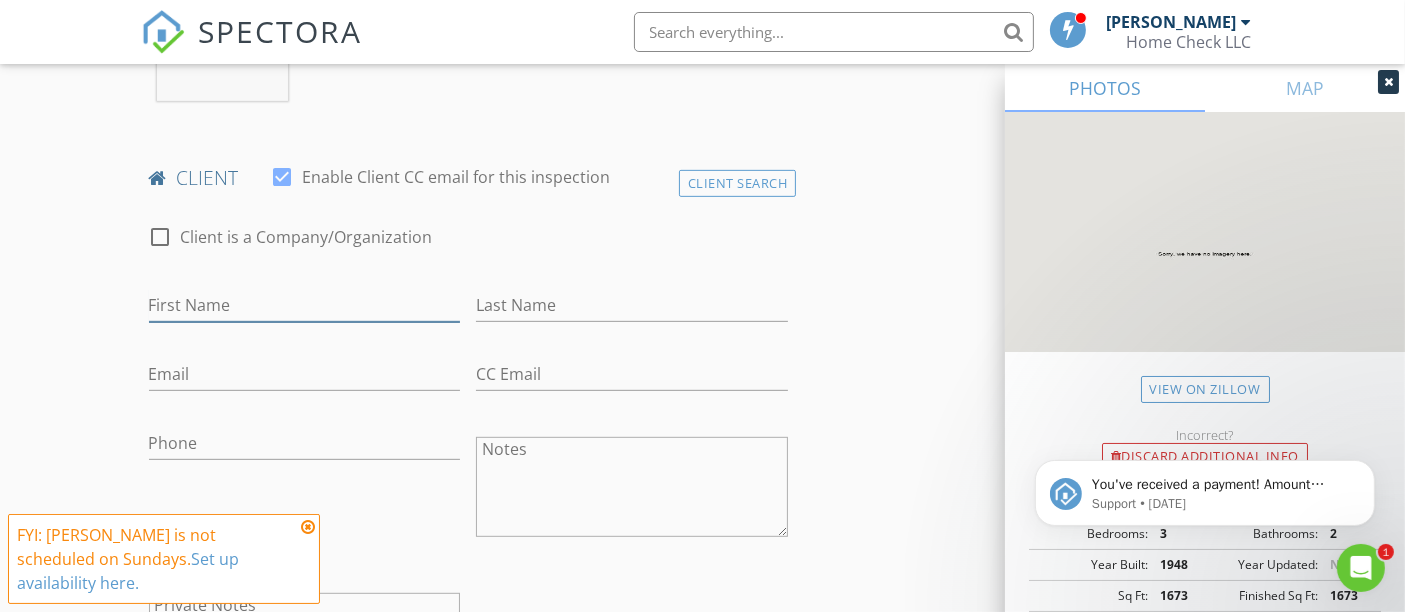 click on "First Name" at bounding box center [305, 305] 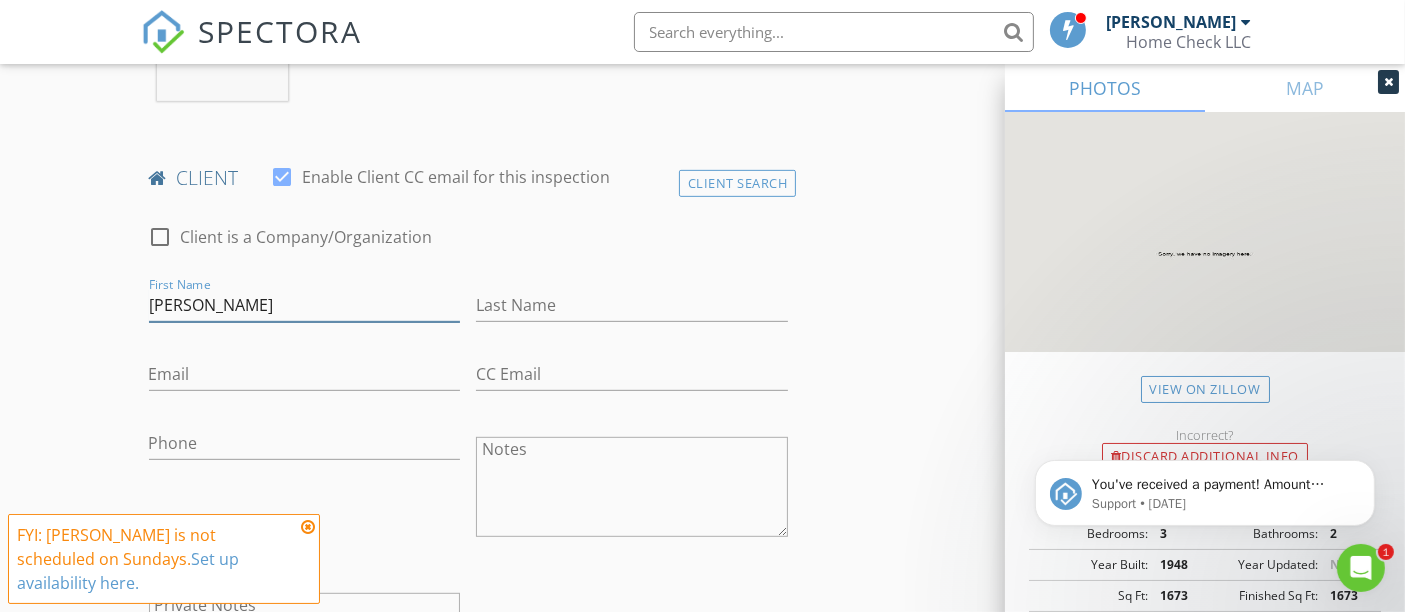 type on "Eduardo" 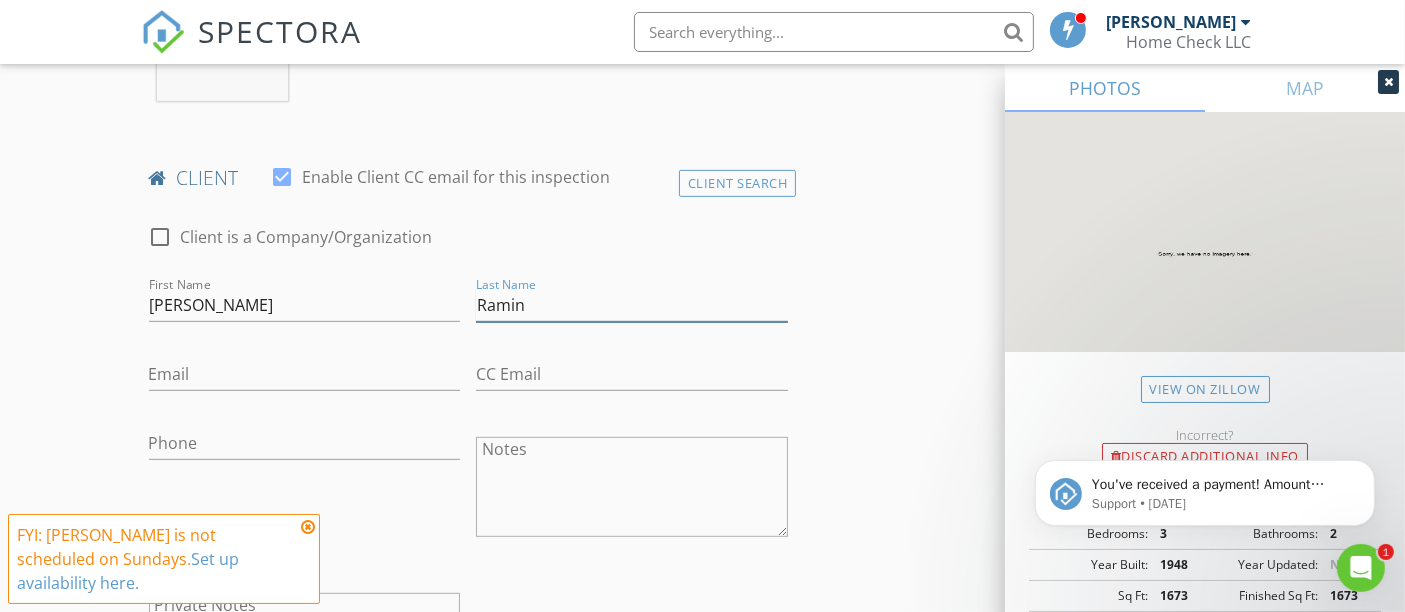 type on "Ramin" 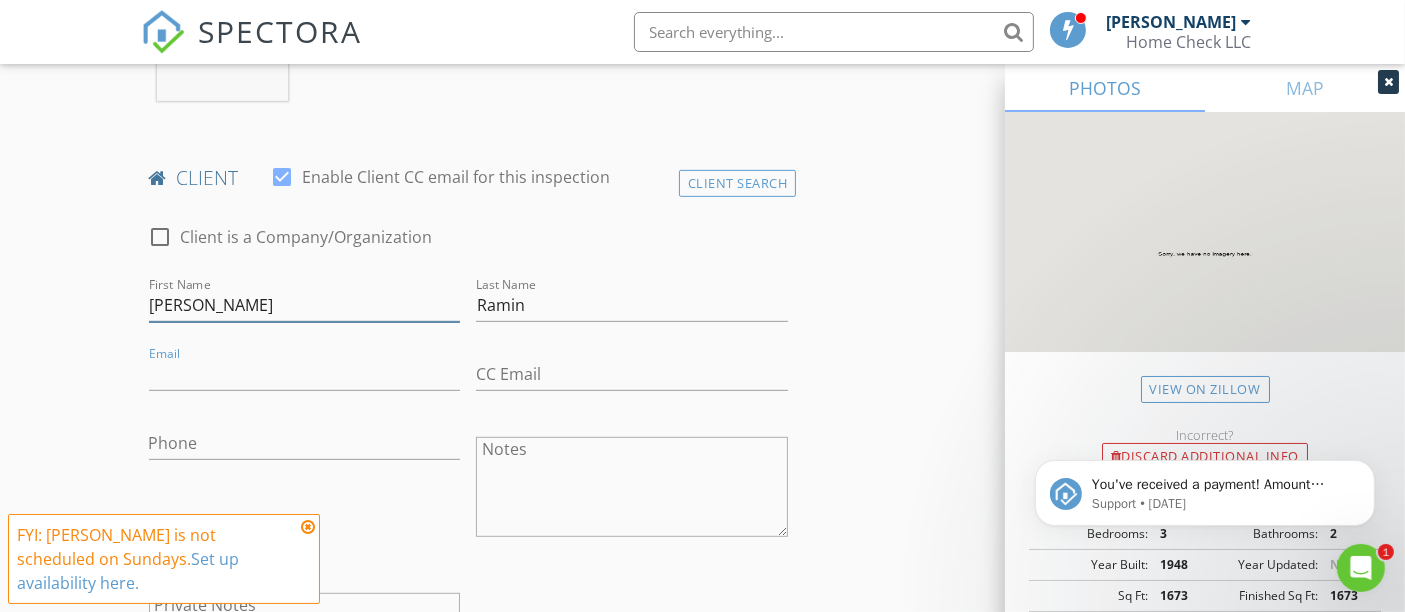 drag, startPoint x: 176, startPoint y: 311, endPoint x: 222, endPoint y: 316, distance: 46.270943 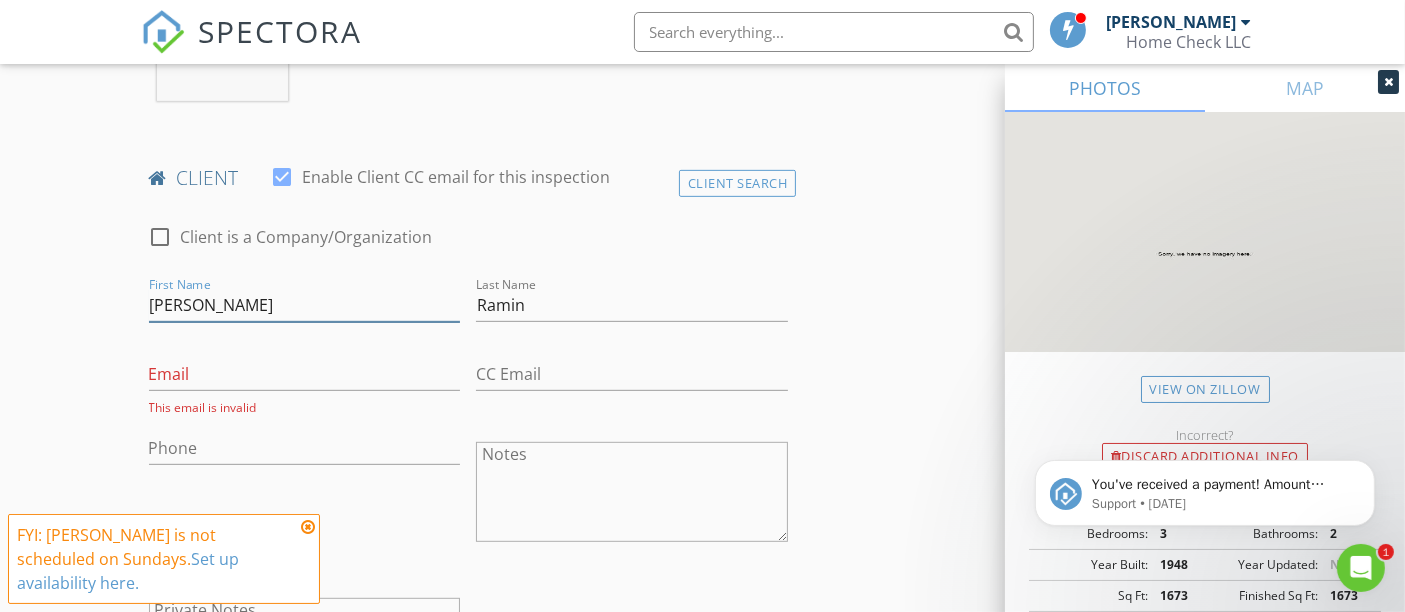 click on "Eduardo" at bounding box center [305, 305] 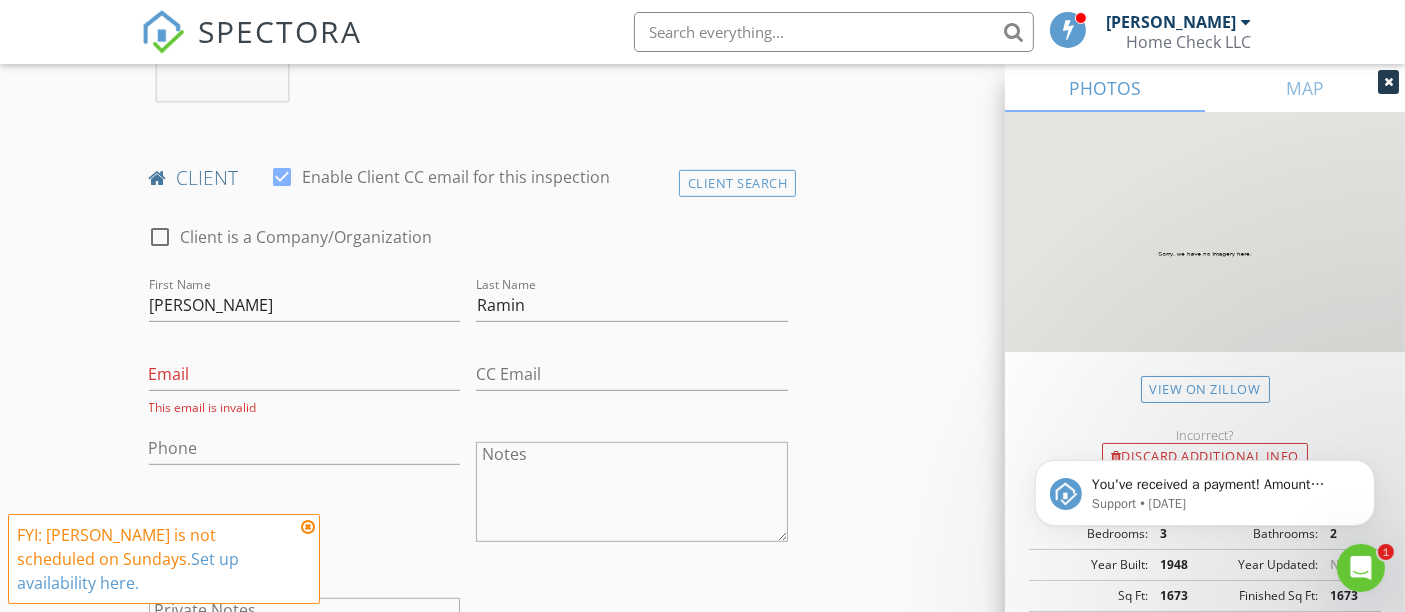 click on "check_box_outline_blank Client is a Company/Organization" at bounding box center (469, 247) 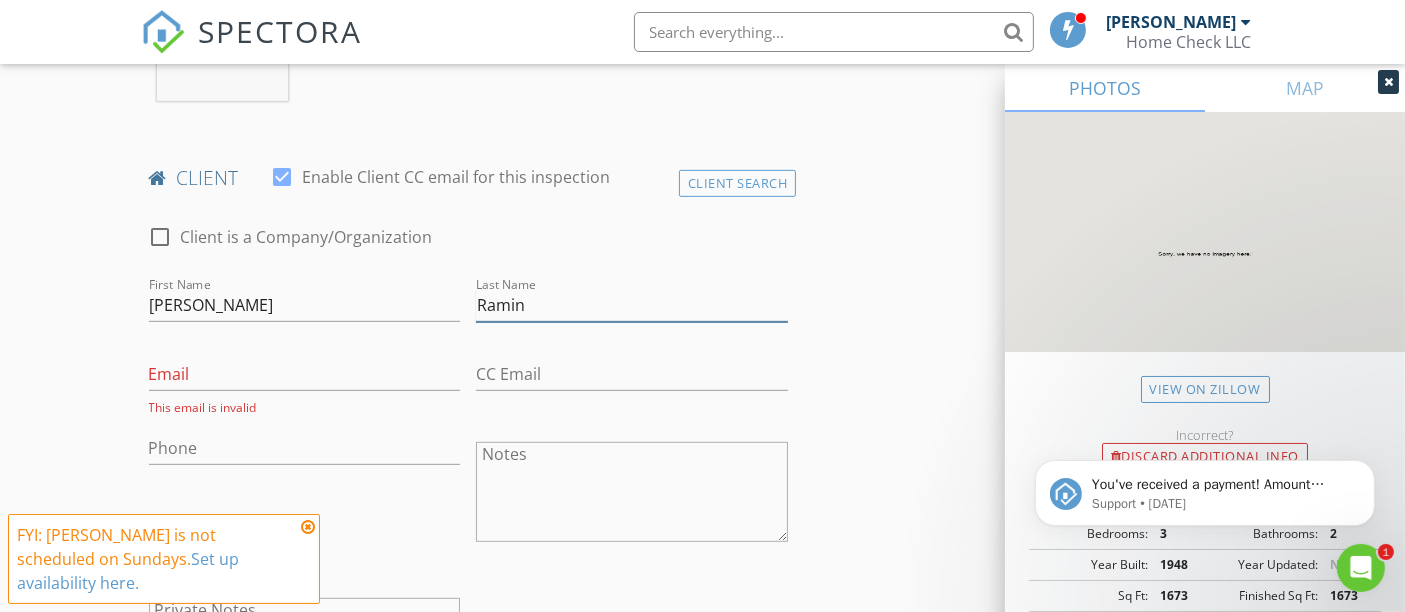 click on "Ramin" at bounding box center (632, 305) 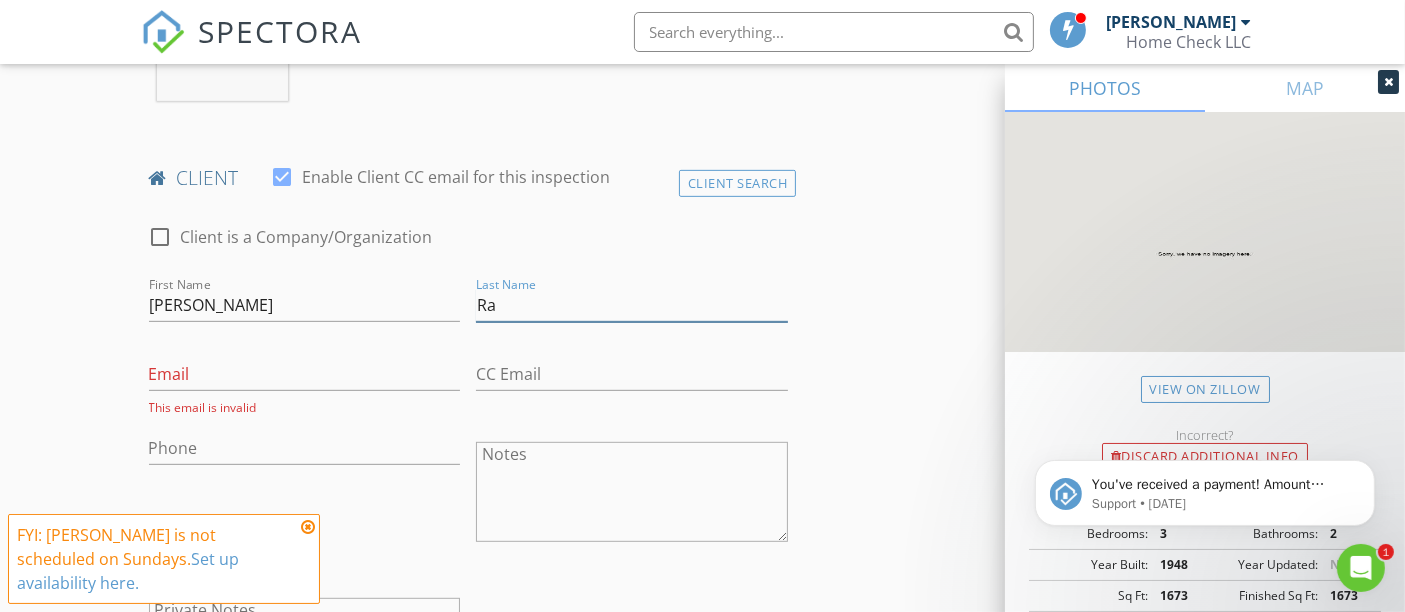 type on "R" 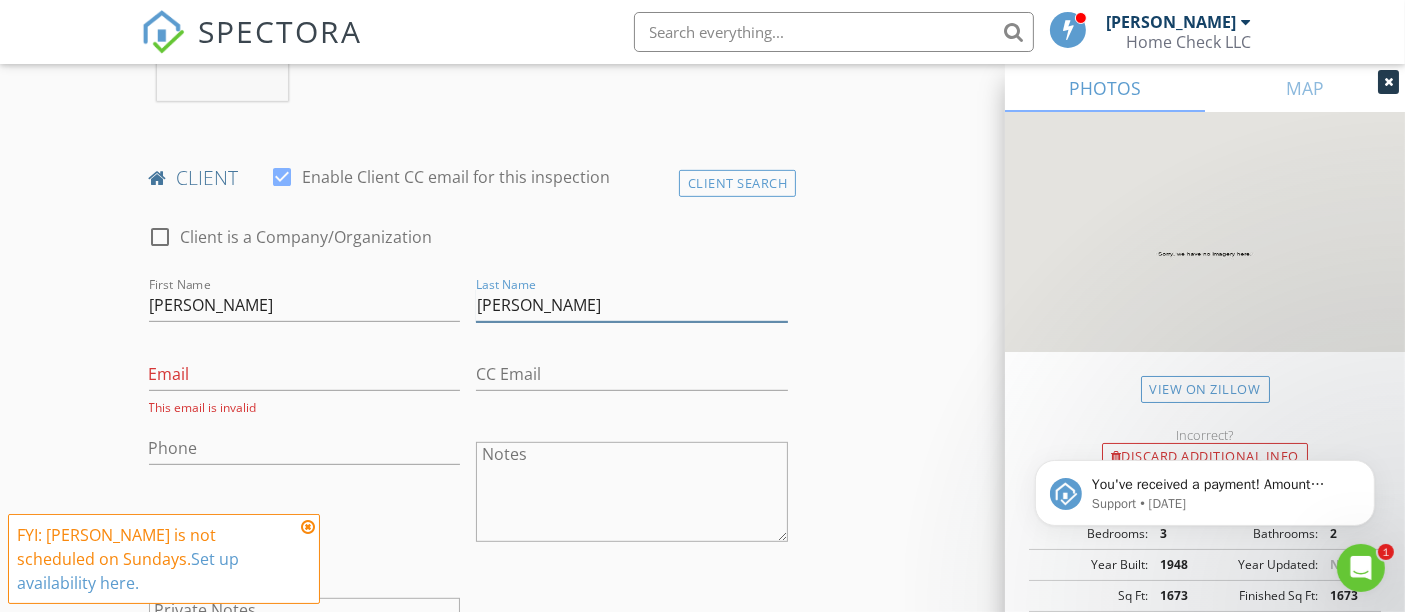 type on "Nieto Munguia" 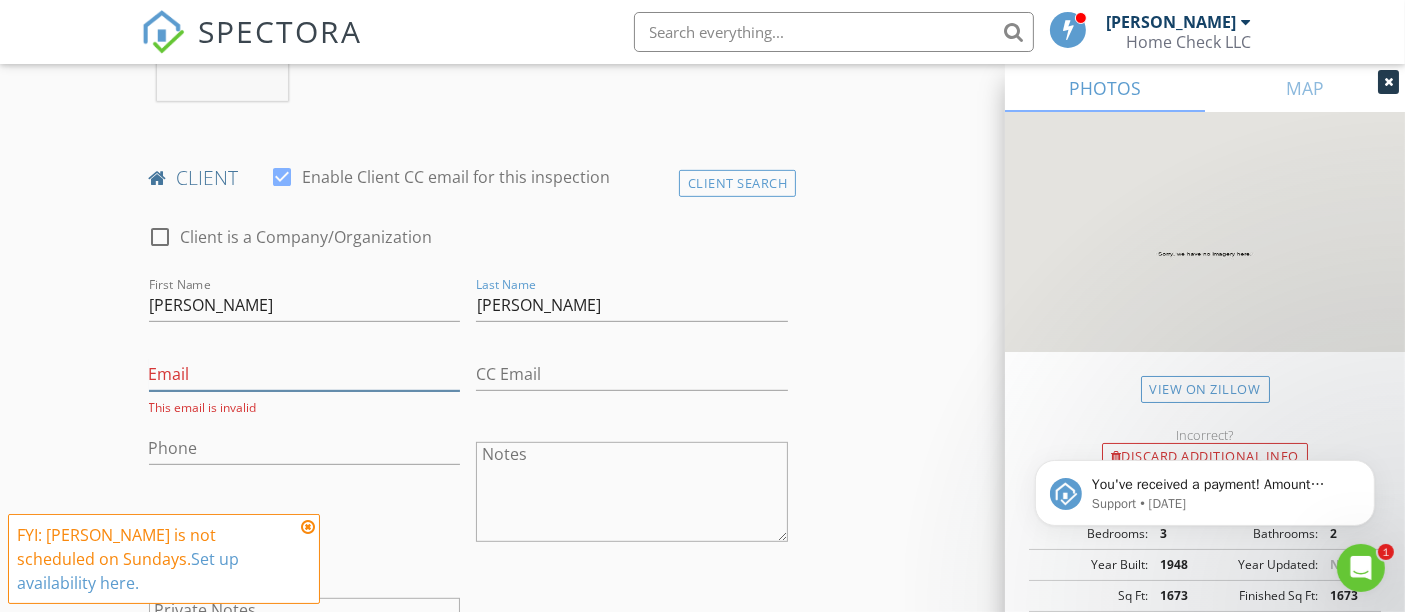 click on "Email" at bounding box center (305, 374) 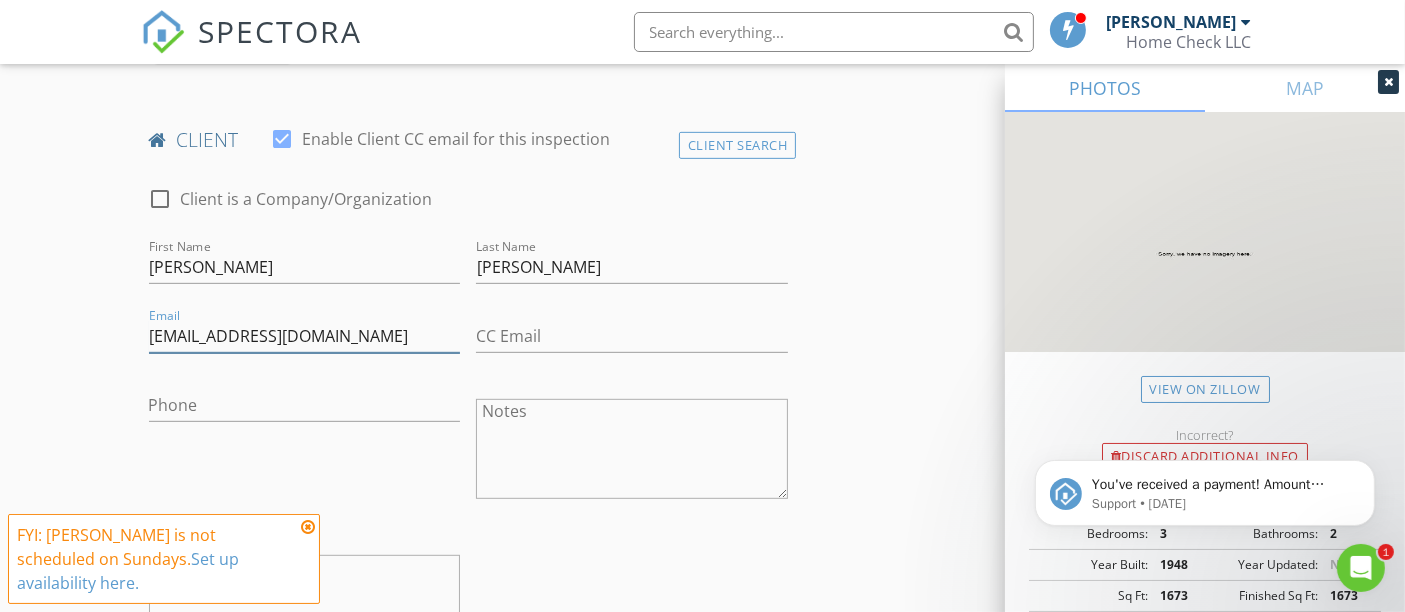 scroll, scrollTop: 950, scrollLeft: 0, axis: vertical 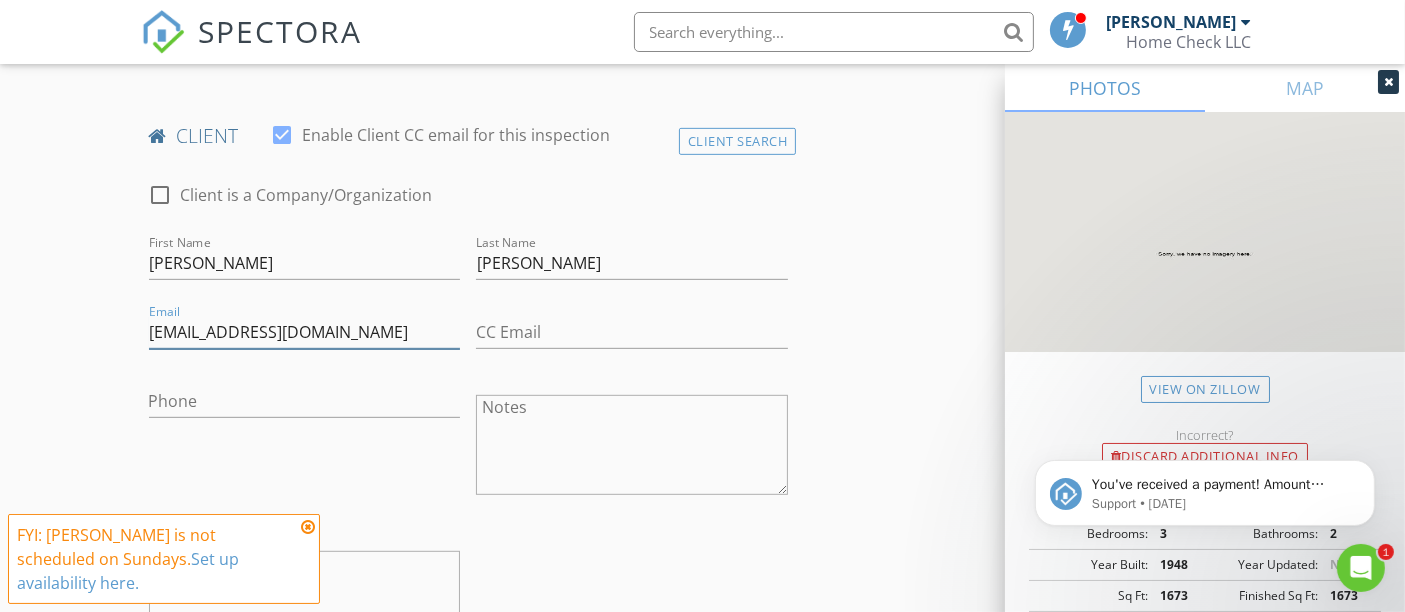 type on "enieto_munguia@hotmail.com" 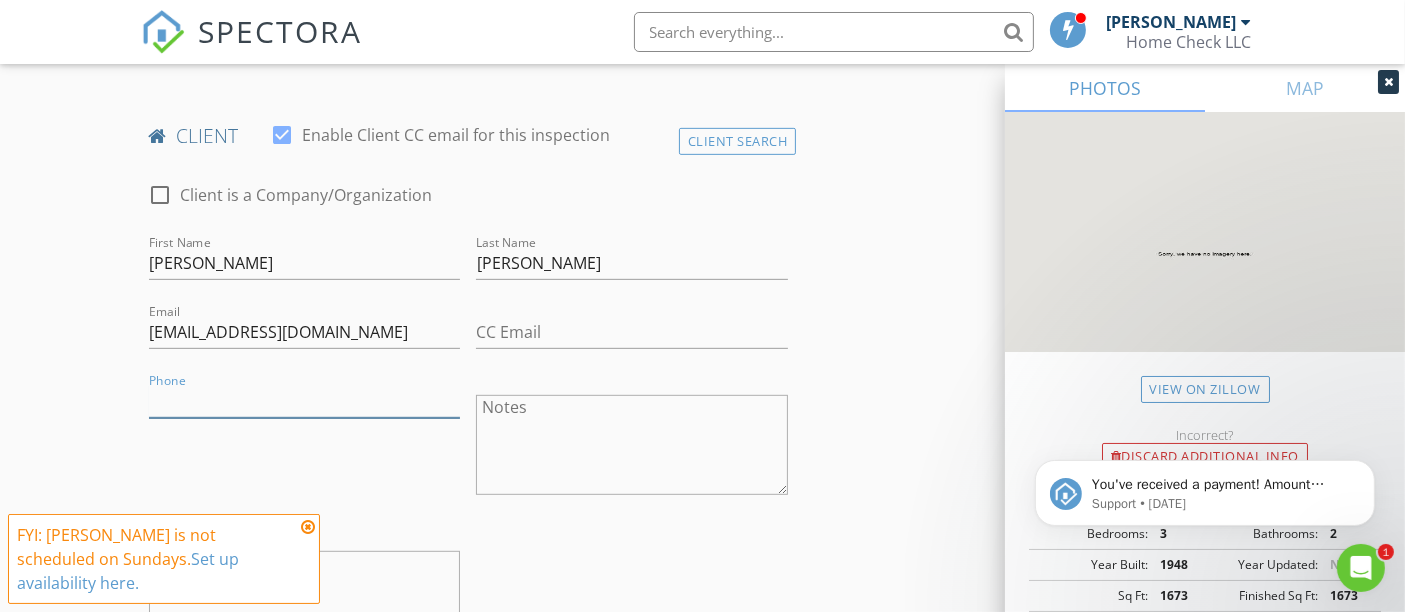 click on "Phone" at bounding box center [305, 401] 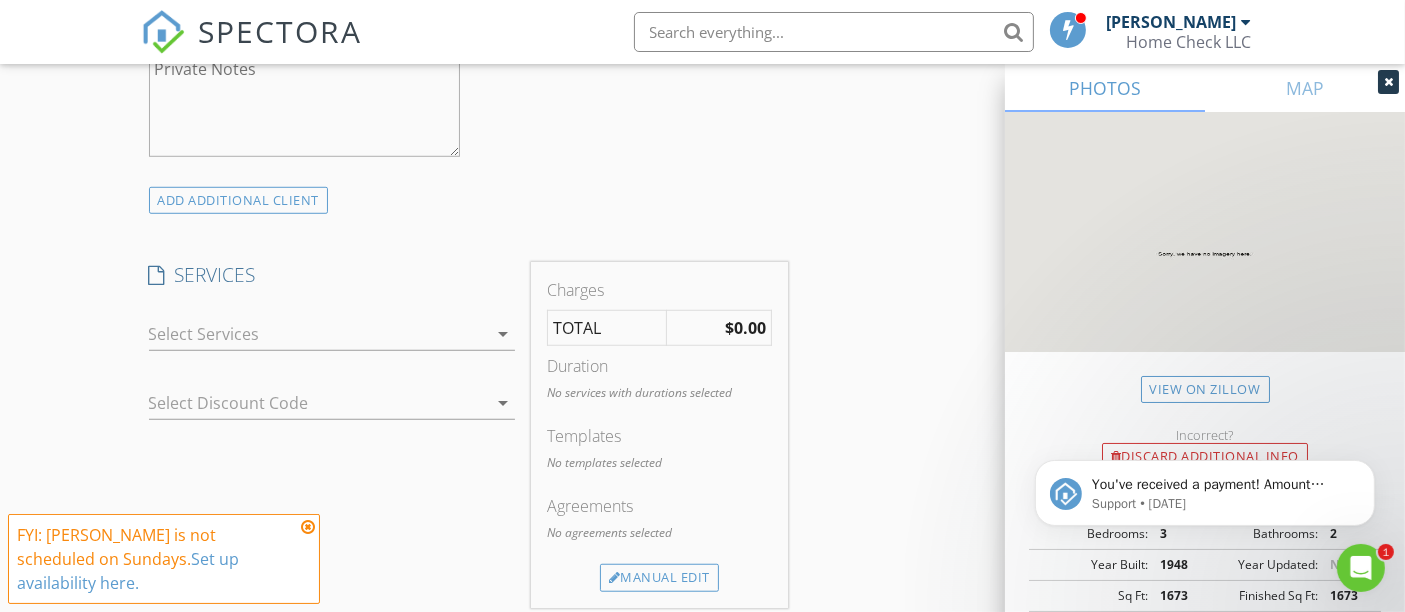 scroll, scrollTop: 1445, scrollLeft: 0, axis: vertical 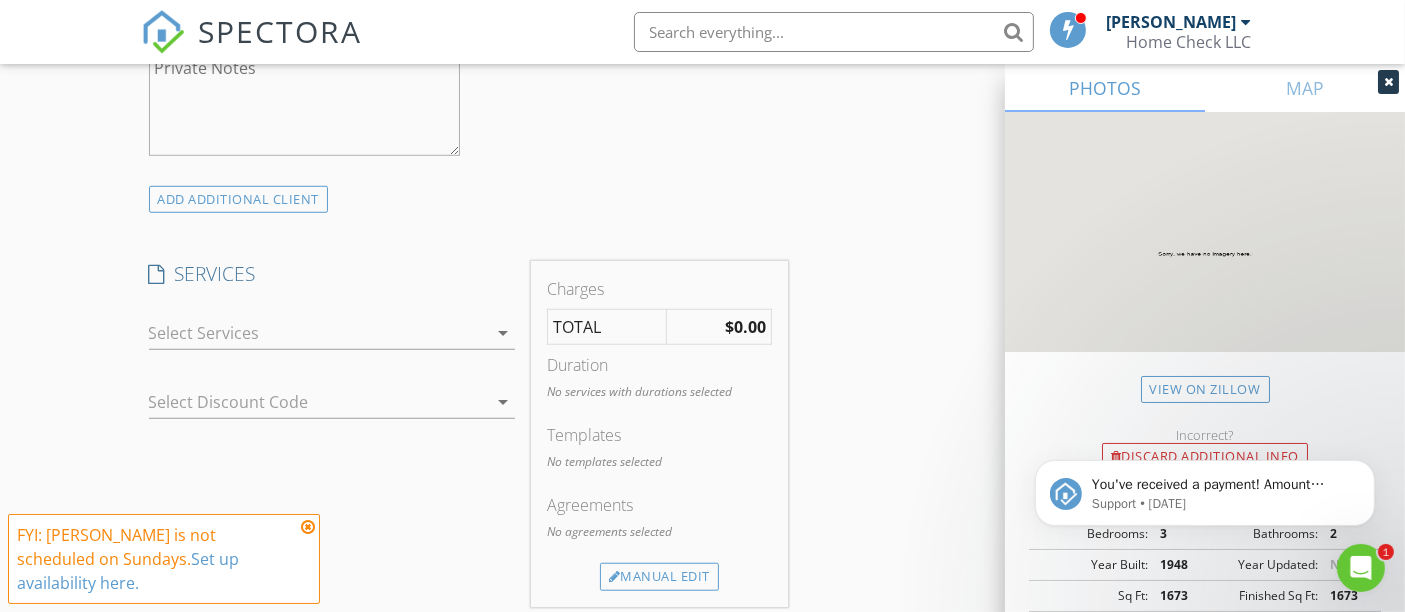 type on "507-481-9246" 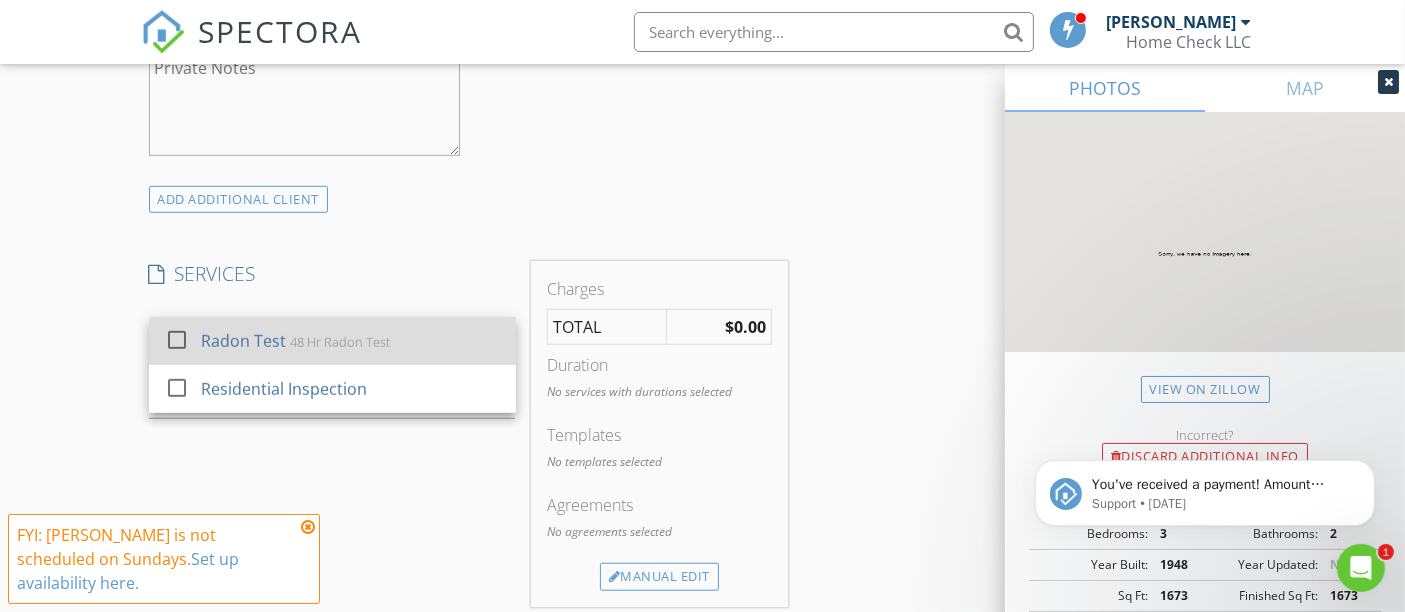 click on "48 Hr Radon Test" at bounding box center [339, 342] 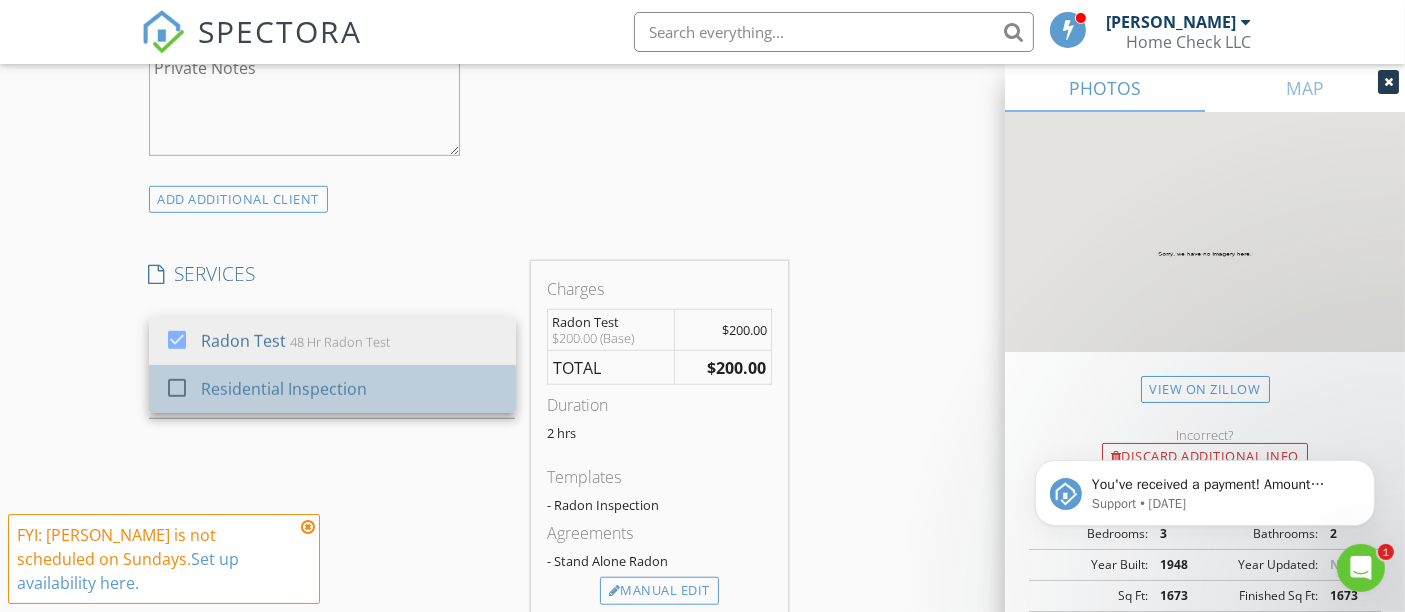 click on "Residential Inspection" at bounding box center [283, 389] 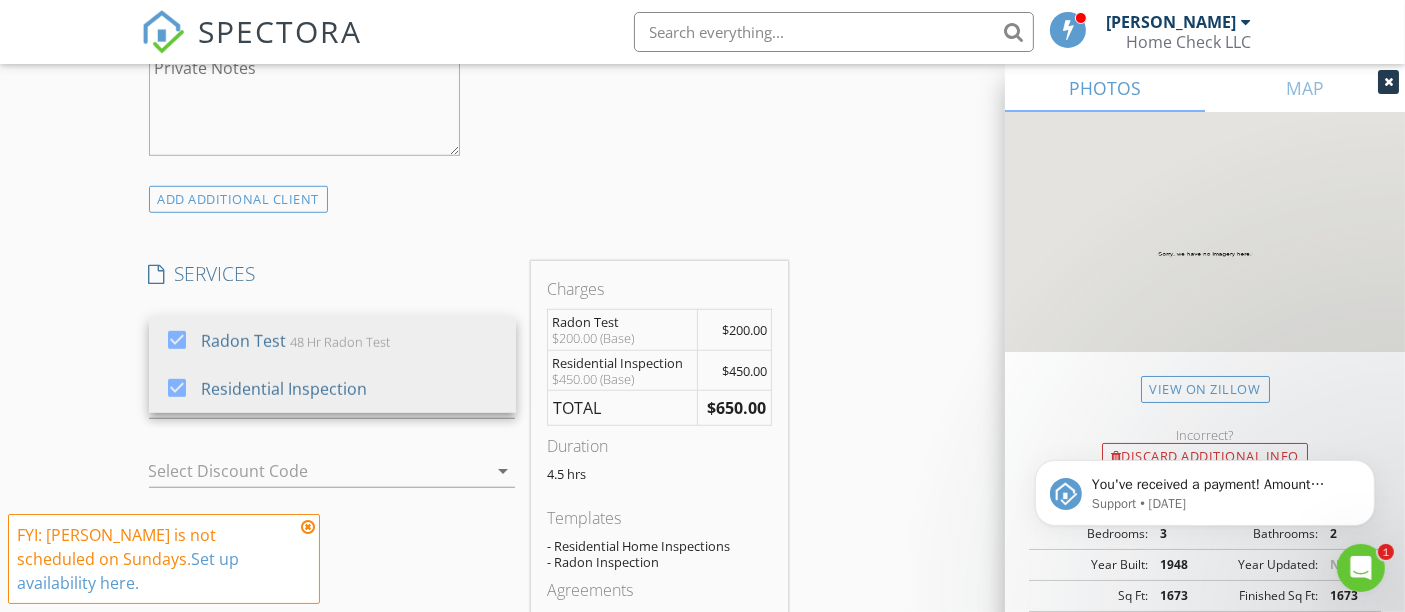 click on "New Inspection
Click here to use the New Order Form
INSPECTOR(S)
check_box   Matthew Wheeler   PRIMARY   Matthew Wheeler arrow_drop_down   check_box_outline_blank Matthew Wheeler specifically requested
Date/Time
07/13/2025 11:00 AM
Location
Address Search       Address 1511 3rd Ave SW   Unit   City Austin   State MN   Zip 55912   County Mower     Square Feet 1673   Year Built 1948   Foundation arrow_drop_down     Matthew Wheeler     42.9 miles     (an hour)
client
check_box Enable Client CC email for this inspection   Client Search     check_box_outline_blank Client is a Company/Organization     First Name Eduardo Rmonn   Last Name Nieto Munguia   Email enieto_munguia@hotmail.com   CC Email   Phone 507-481-9246           Notes   Private Notes
ADD ADDITIONAL client
check_box   Radon Test" at bounding box center [702, 514] 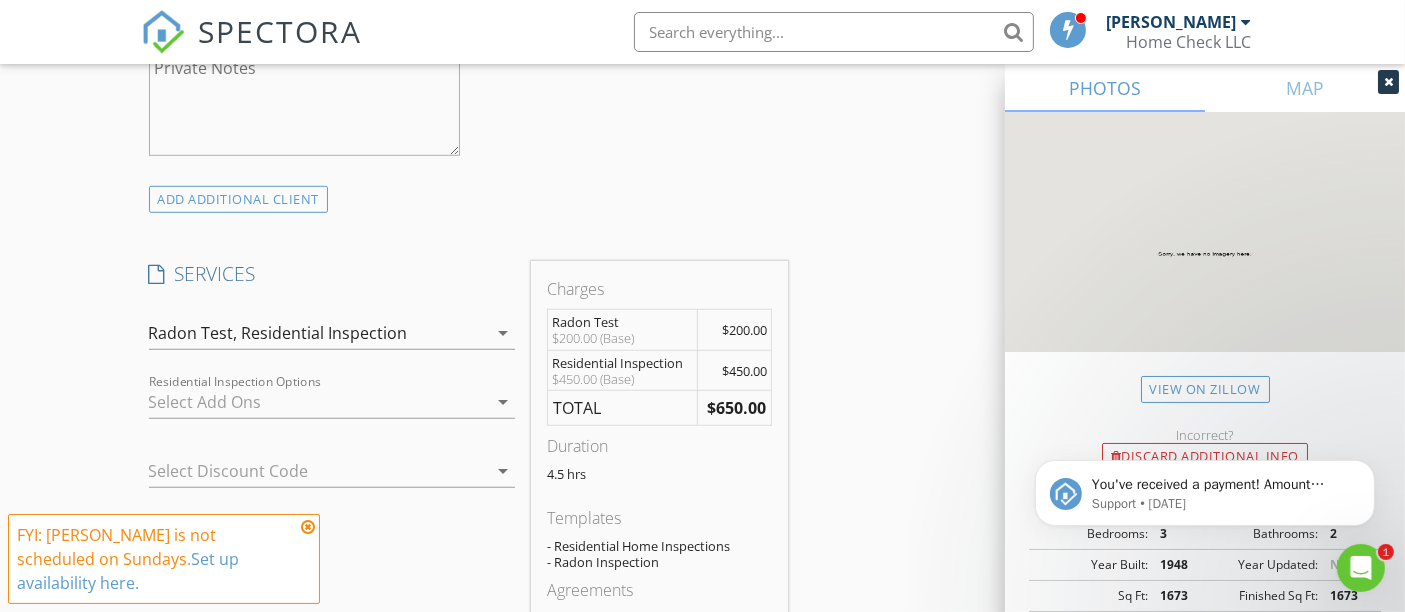 click at bounding box center (304, 471) 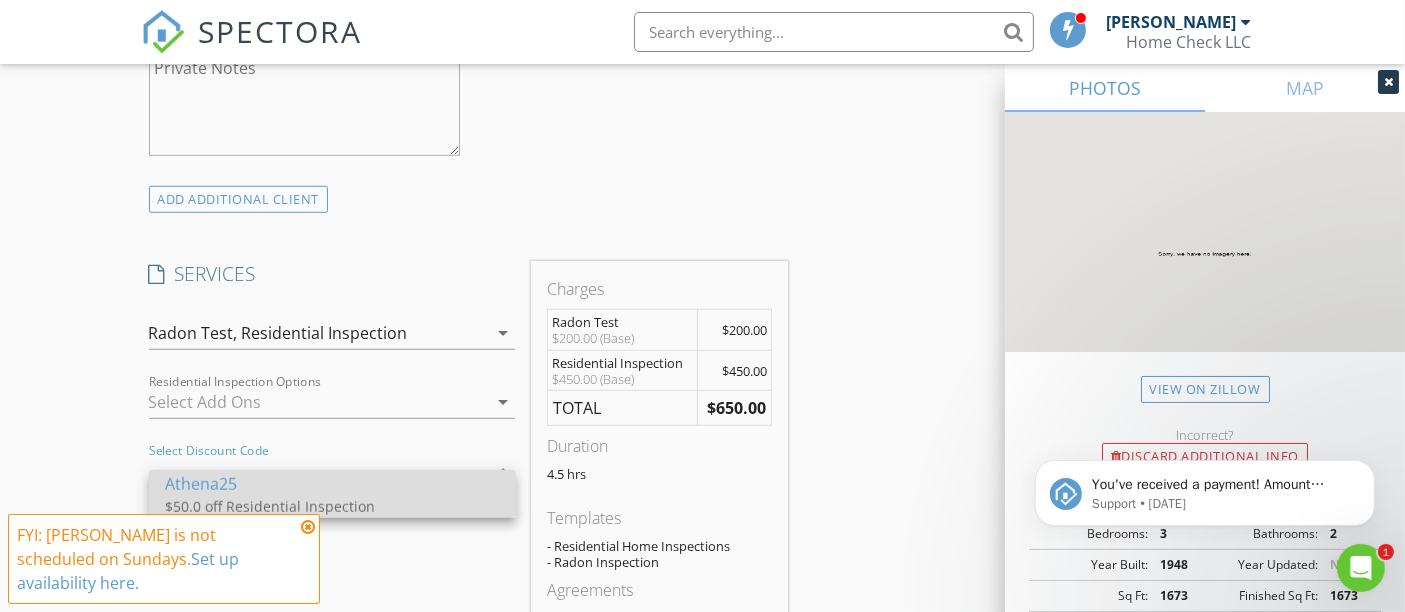 click on "Athena25" at bounding box center (332, 483) 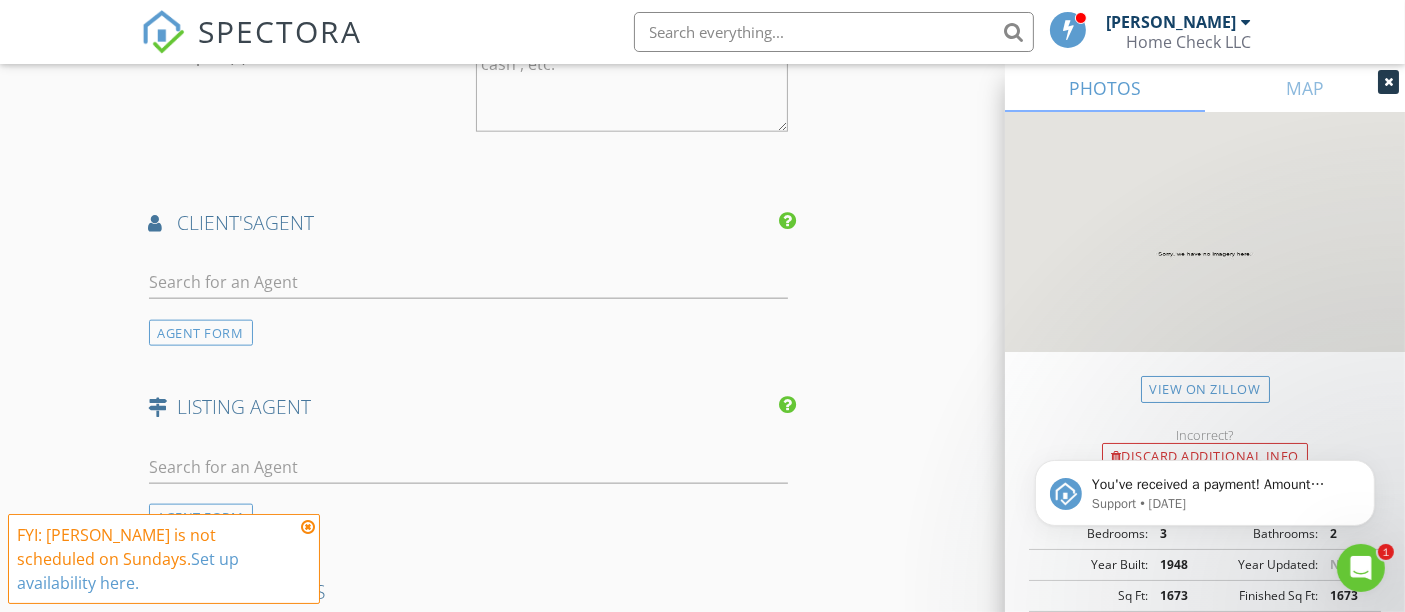 scroll, scrollTop: 2423, scrollLeft: 0, axis: vertical 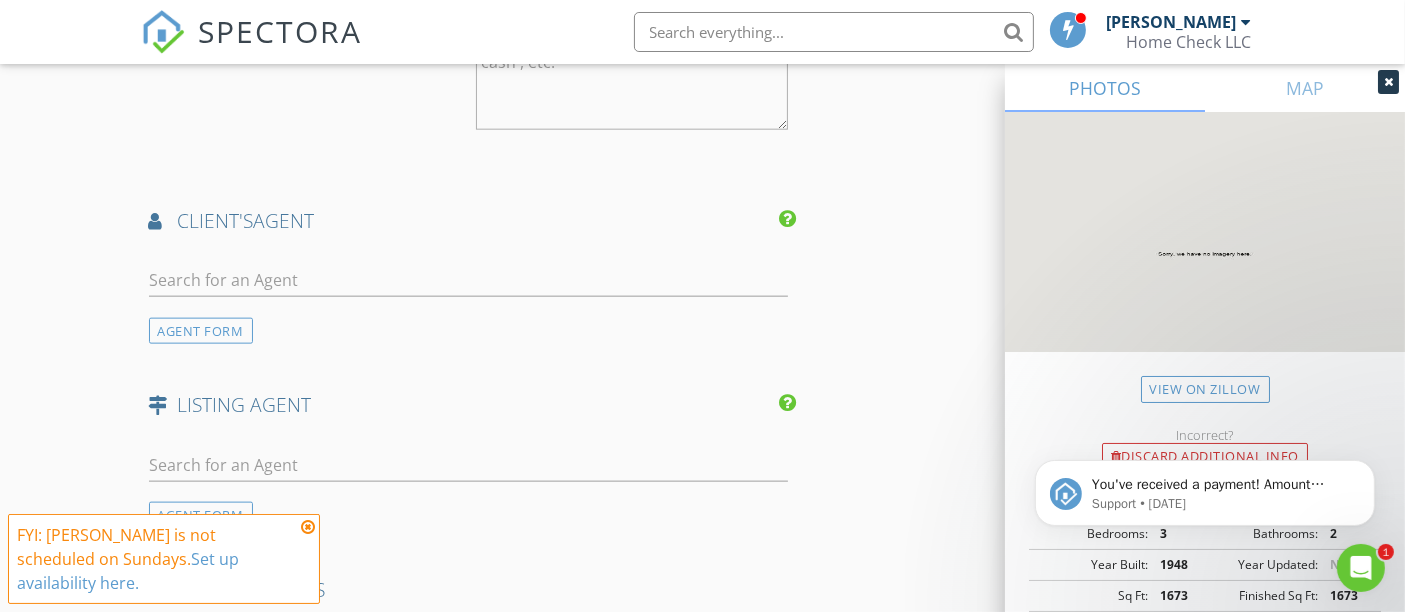 click on "INSPECTOR(S)
check_box   Matthew Wheeler   PRIMARY   Matthew Wheeler arrow_drop_down   check_box_outline_blank Matthew Wheeler specifically requested
Date/Time
07/13/2025 11:00 AM
Location
Address Search       Address 1511 3rd Ave SW   Unit   City Austin   State MN   Zip 55912   County Mower     Square Feet 1673   Year Built 1948   Foundation arrow_drop_down     Matthew Wheeler     42.9 miles     (an hour)
client
check_box Enable Client CC email for this inspection   Client Search     check_box_outline_blank Client is a Company/Organization     First Name Eduardo Rmonn   Last Name Nieto Munguia   Email enieto_munguia@hotmail.com   CC Email   Phone 507-481-9246           Notes   Private Notes
ADD ADDITIONAL client
SERVICES
check_box   Radon Test   48 Hr Radon Test check_box" at bounding box center [469, -465] 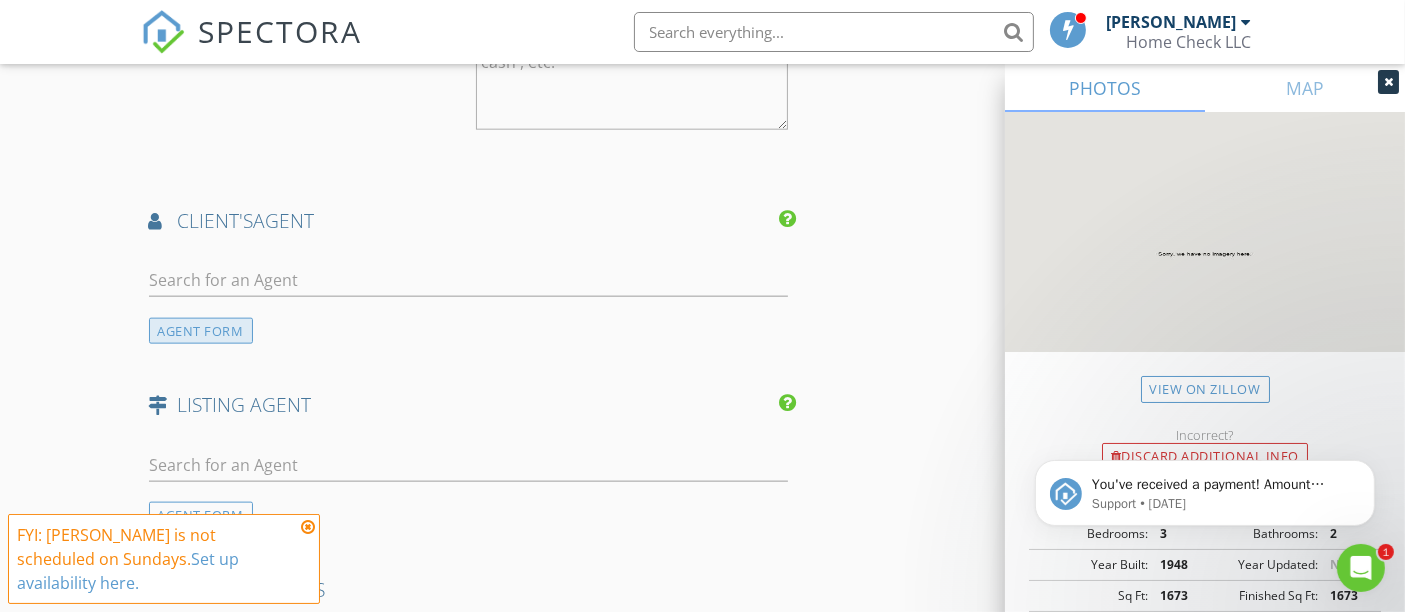 click on "AGENT FORM" at bounding box center (201, 331) 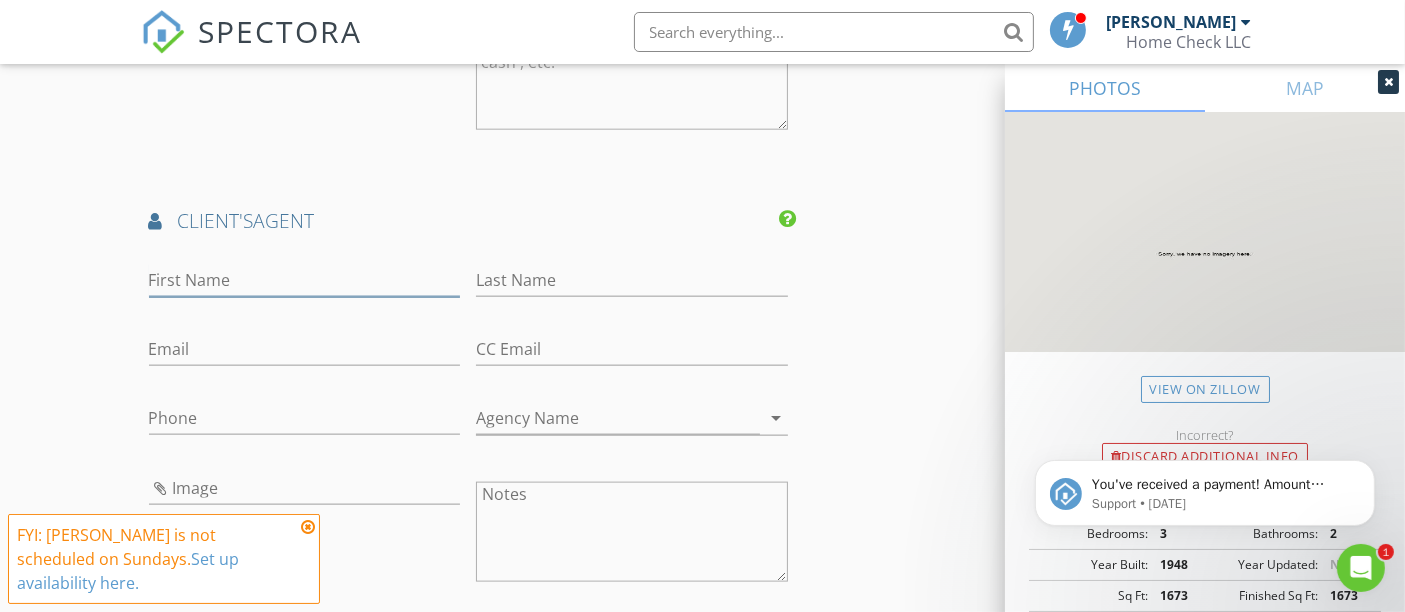click on "First Name" at bounding box center (305, 280) 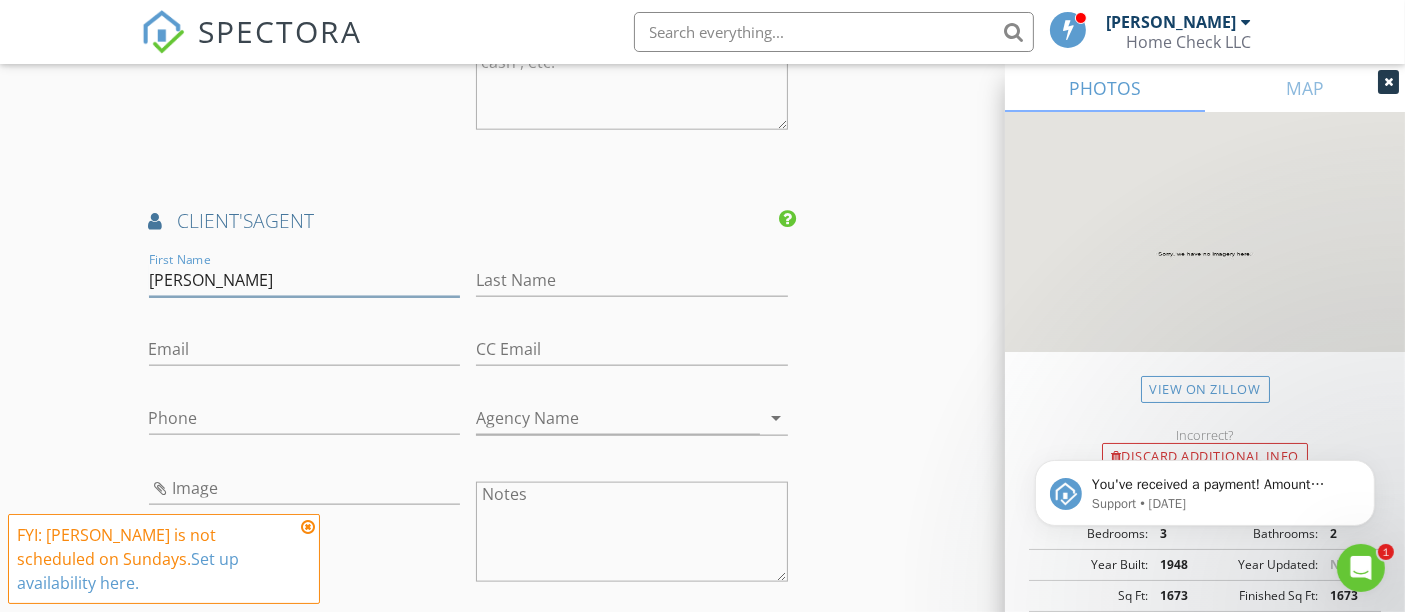 type on "Taylor" 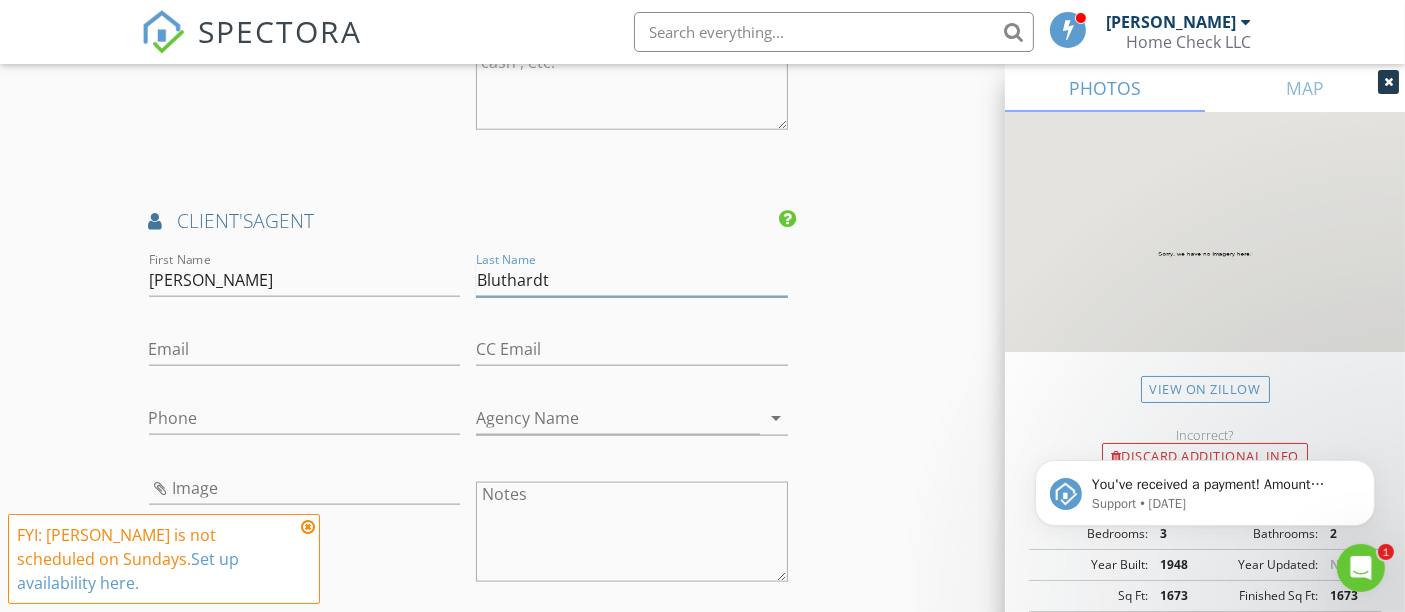 type on "Bluthardt" 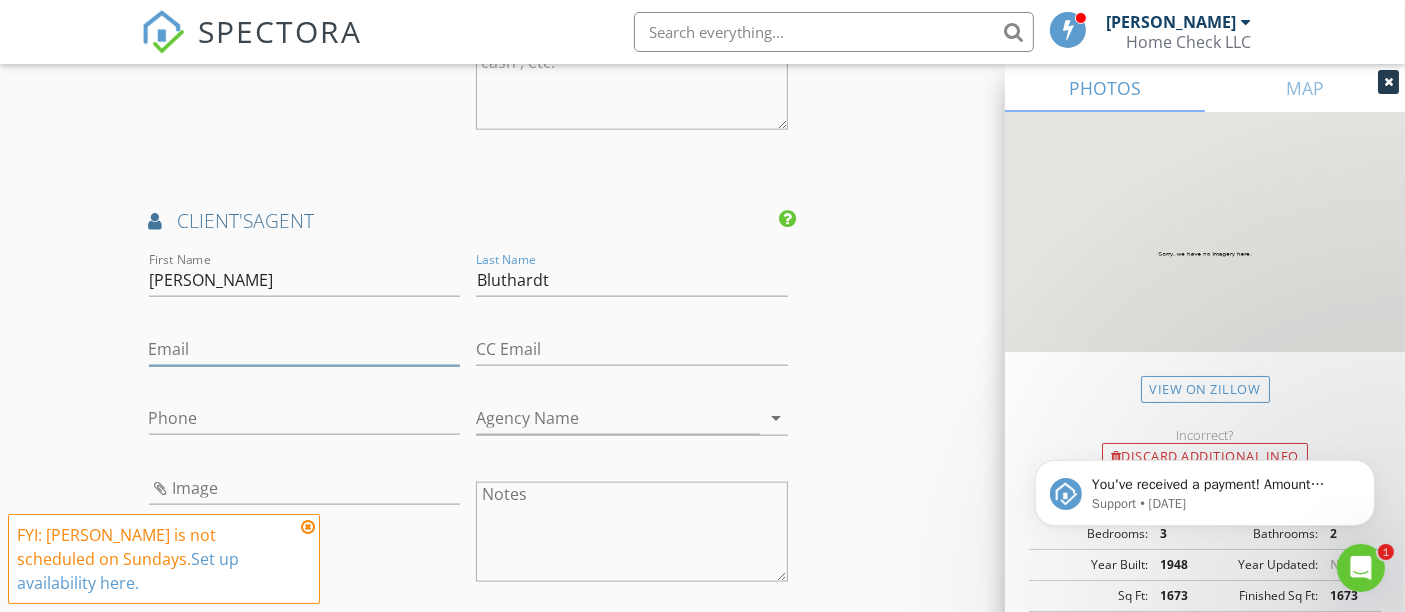 click on "Email" at bounding box center [305, 349] 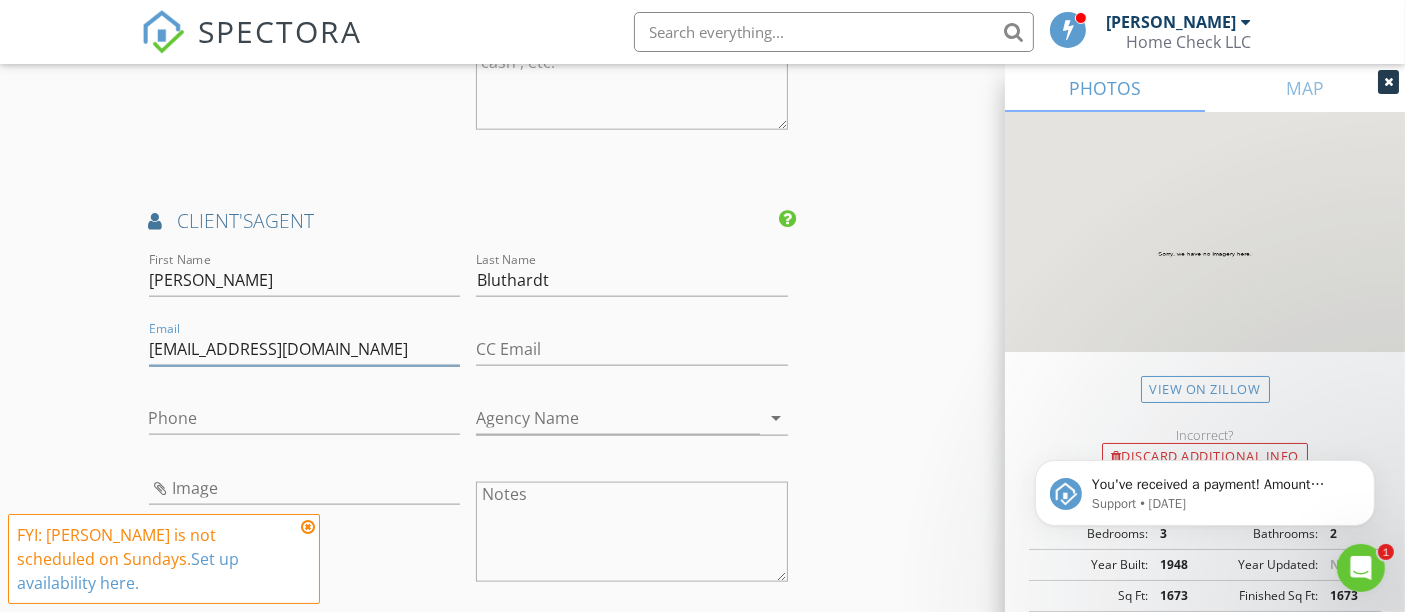 type on "taylorbluthardt@kw.com" 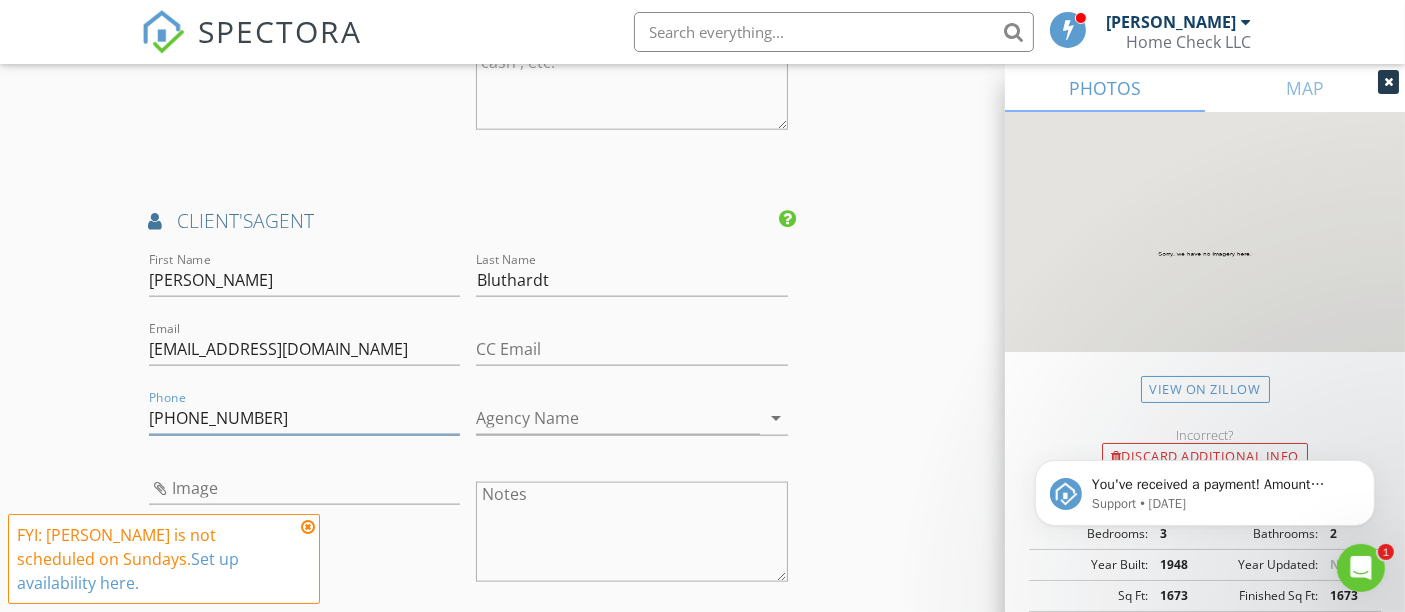 type on "507-557-1923" 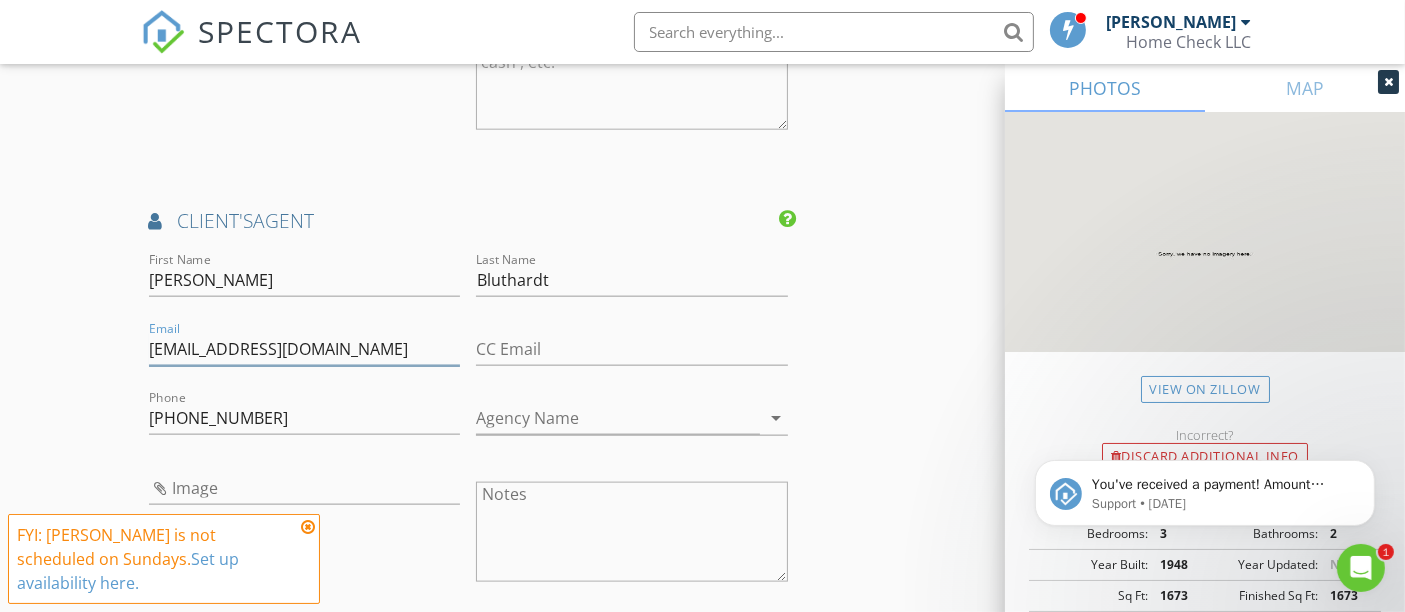 drag, startPoint x: 237, startPoint y: 372, endPoint x: 350, endPoint y: 152, distance: 247.32367 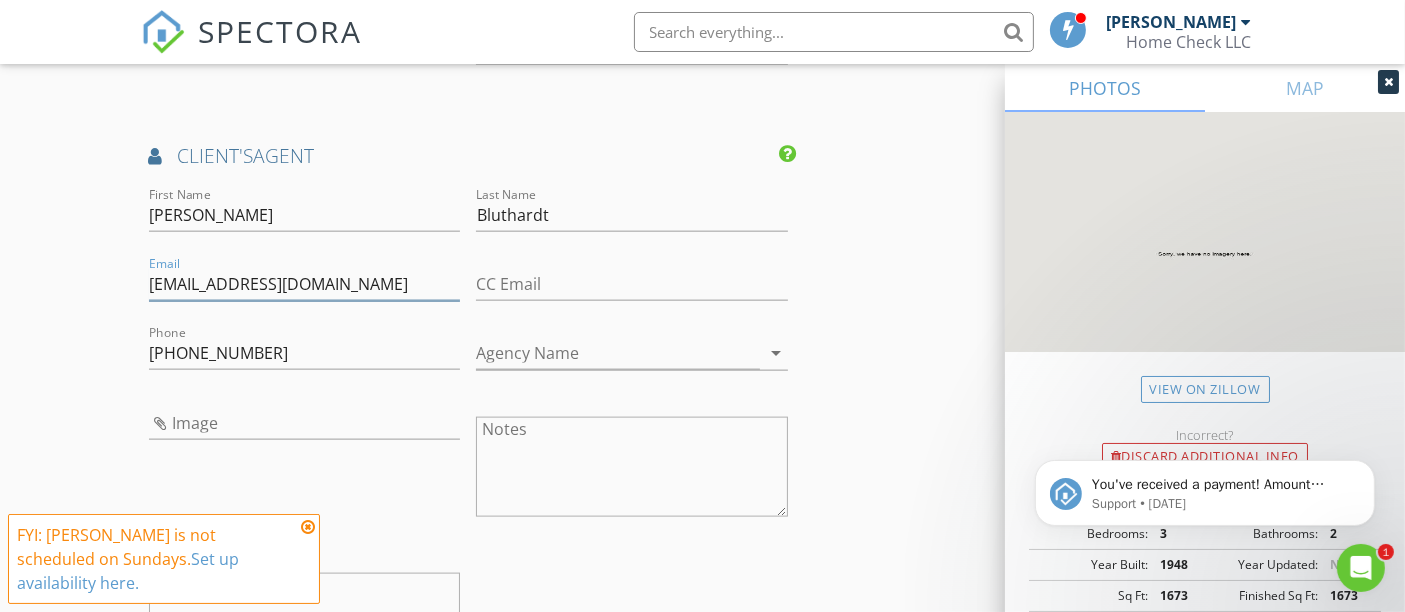 scroll, scrollTop: 2490, scrollLeft: 0, axis: vertical 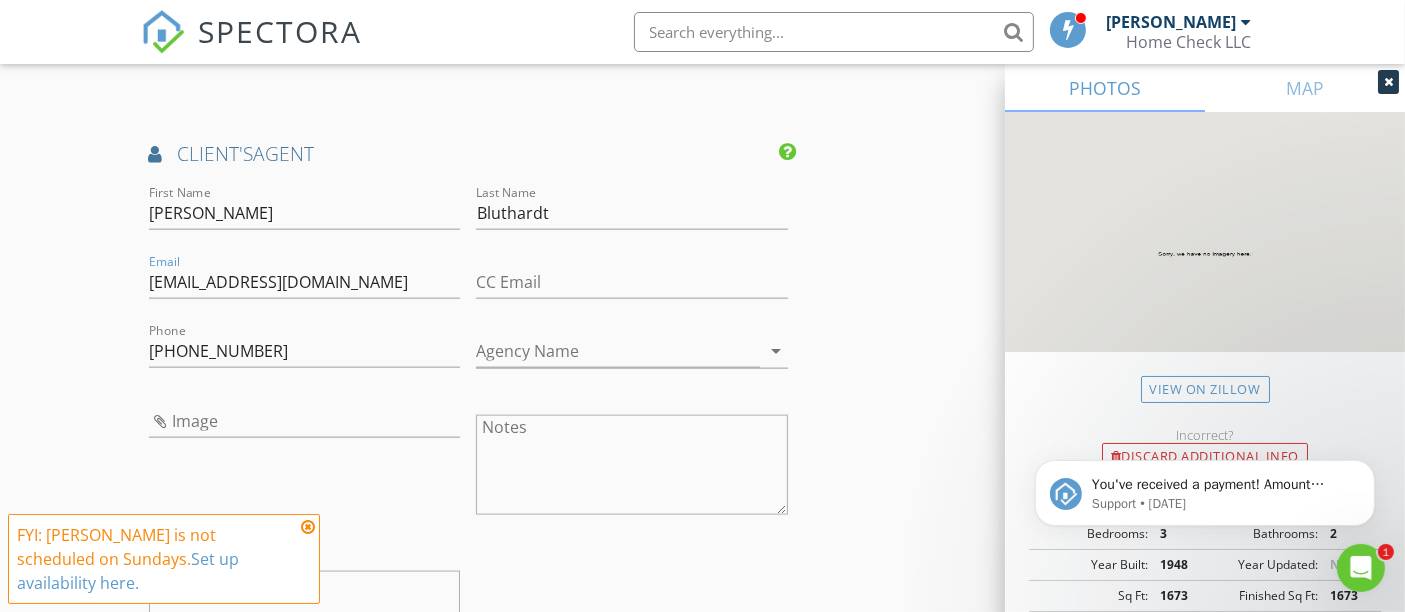 click at bounding box center (308, 527) 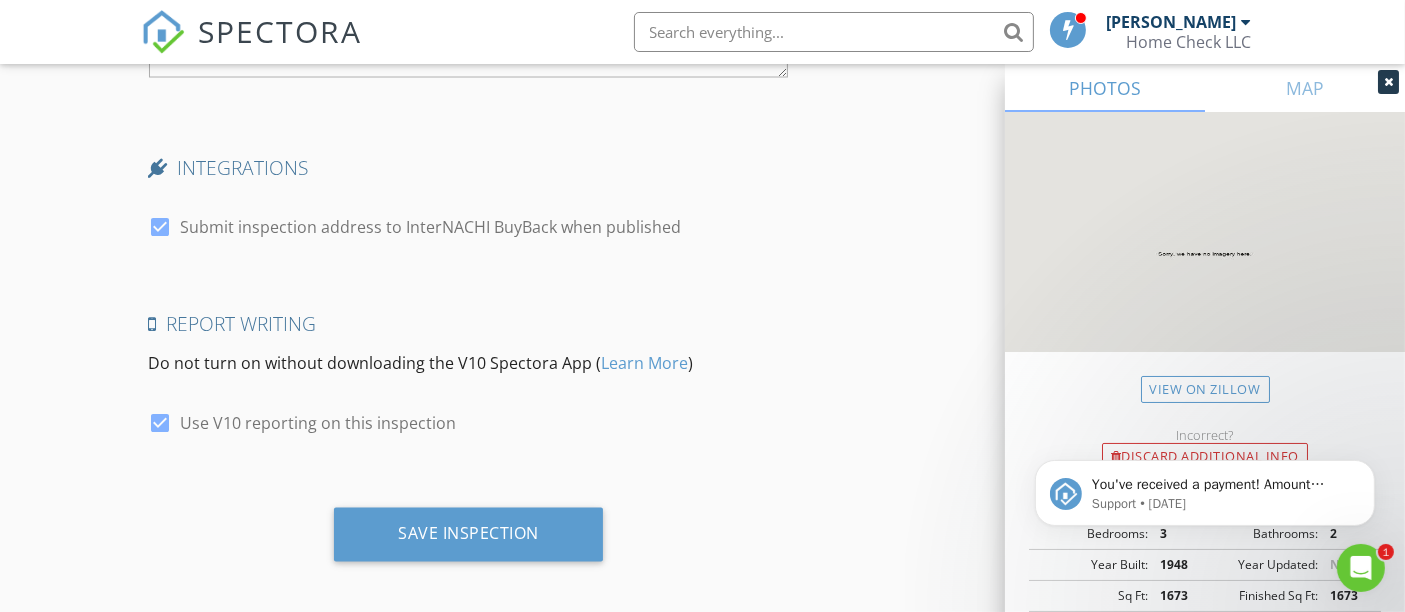 scroll, scrollTop: 3698, scrollLeft: 0, axis: vertical 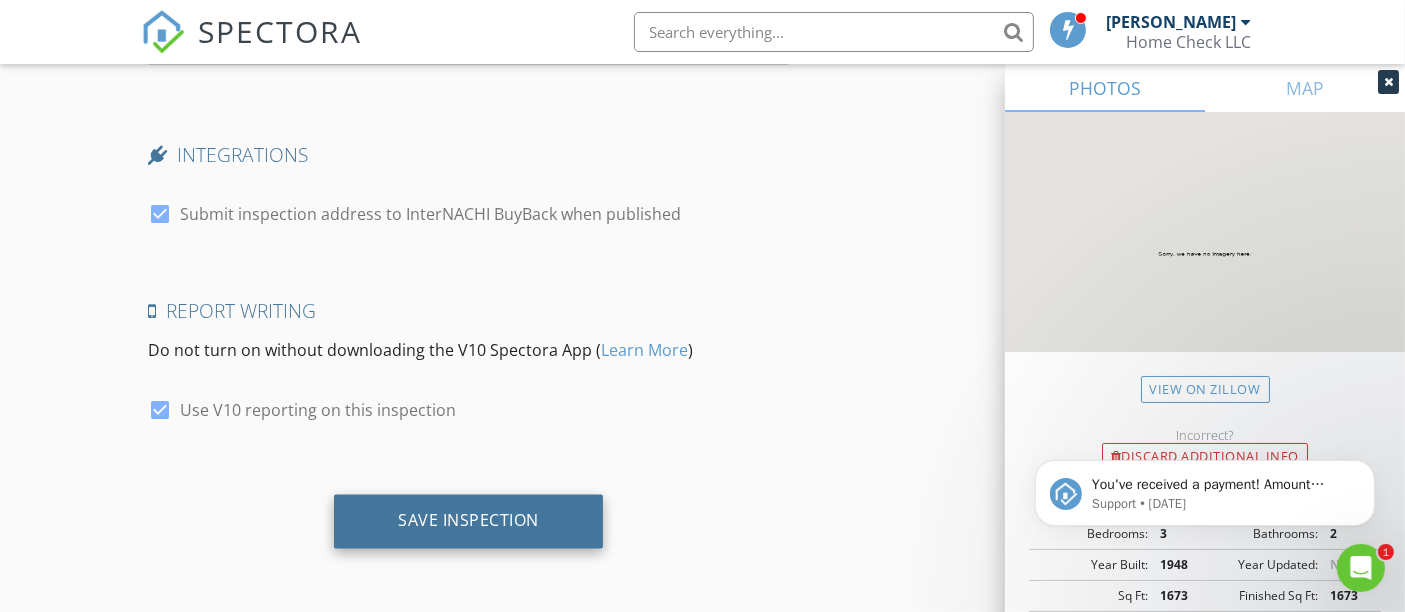 click on "Save Inspection" at bounding box center [468, 522] 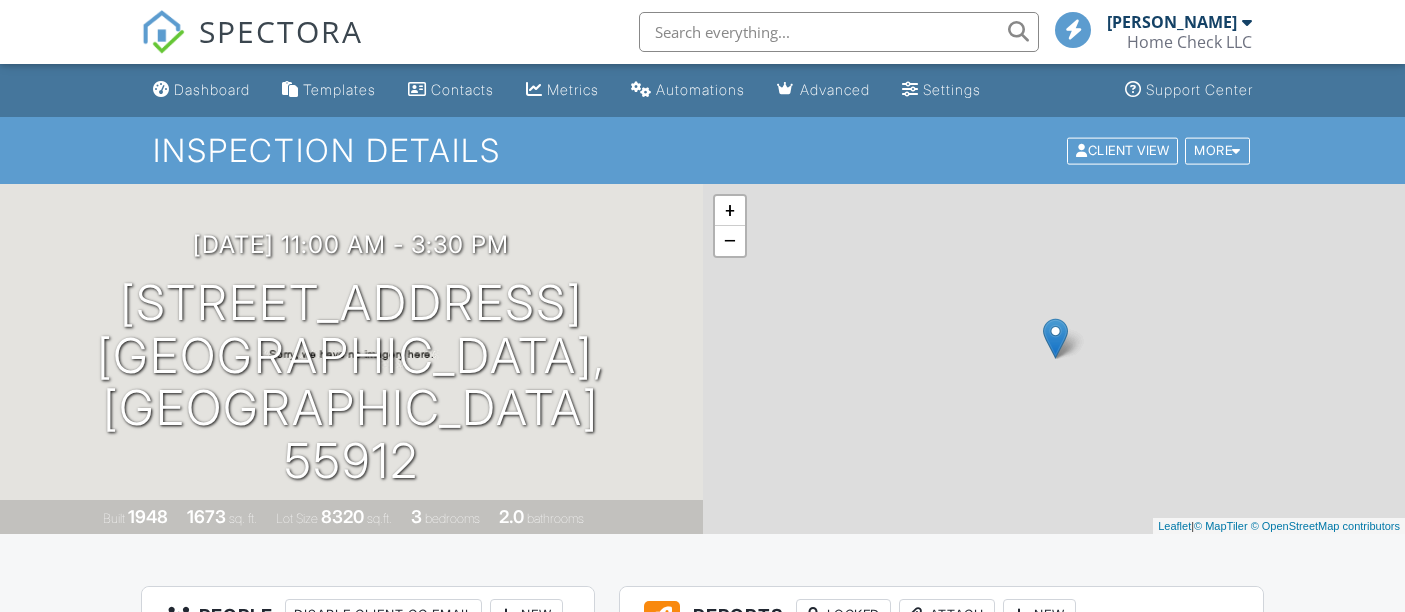 scroll, scrollTop: 0, scrollLeft: 0, axis: both 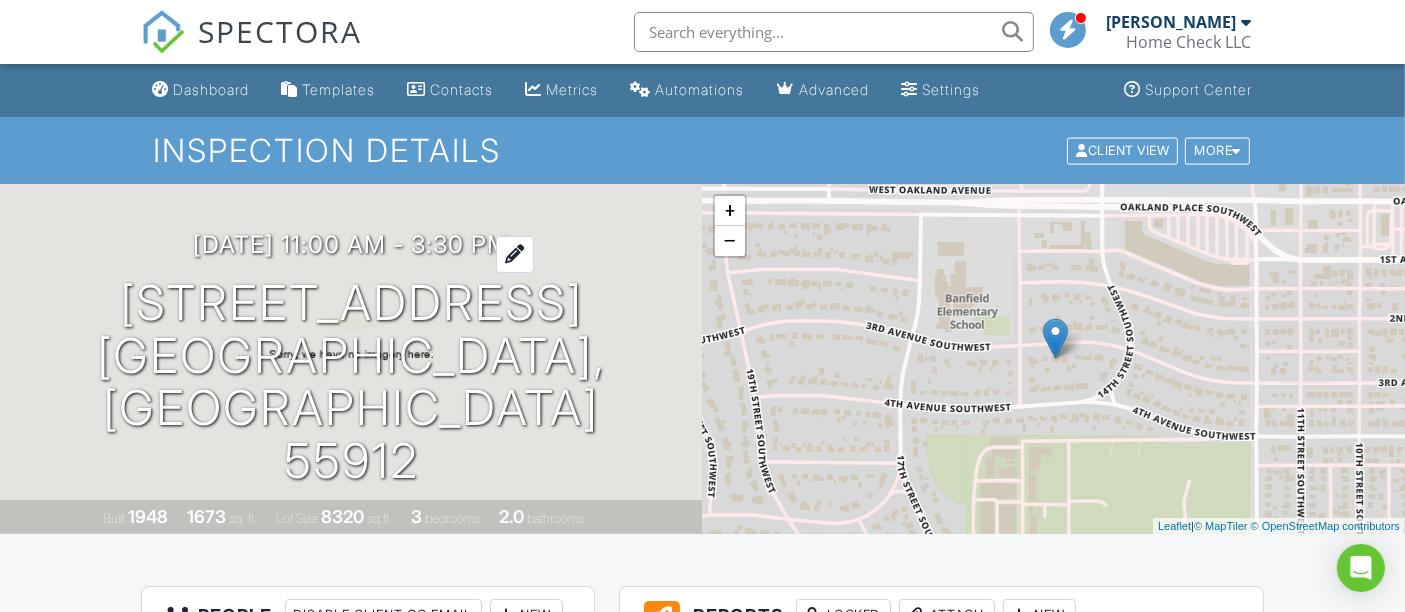 click at bounding box center (515, 254) 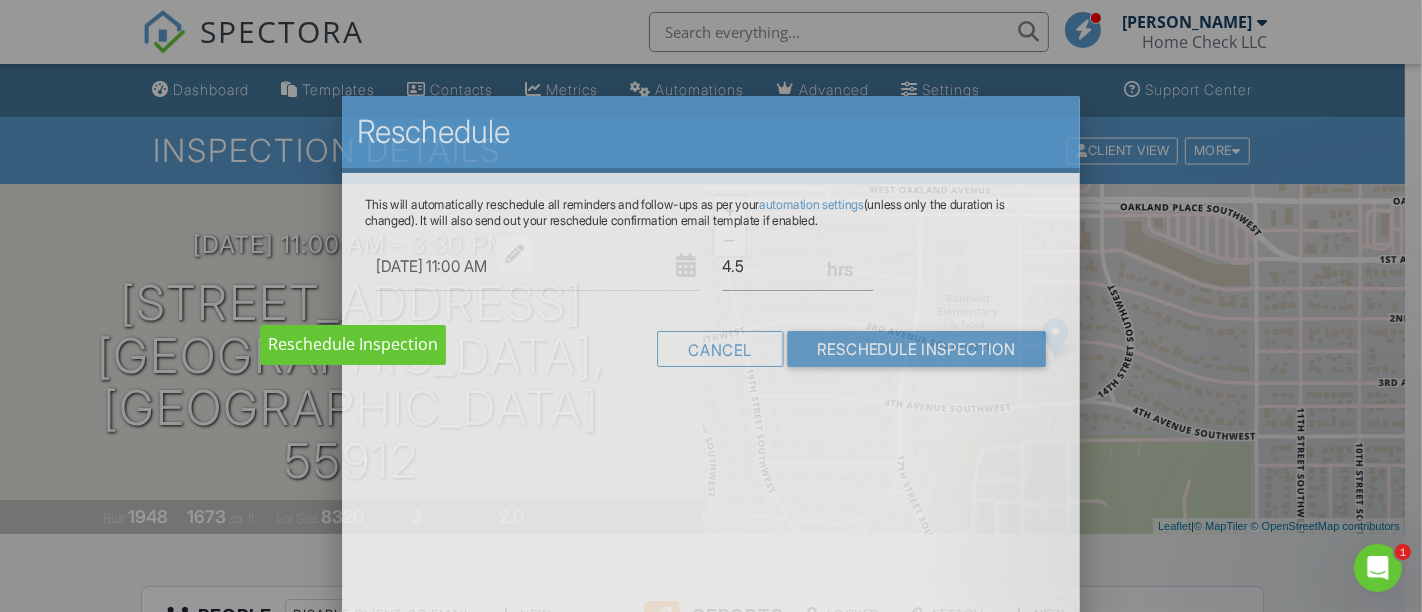 scroll, scrollTop: 0, scrollLeft: 0, axis: both 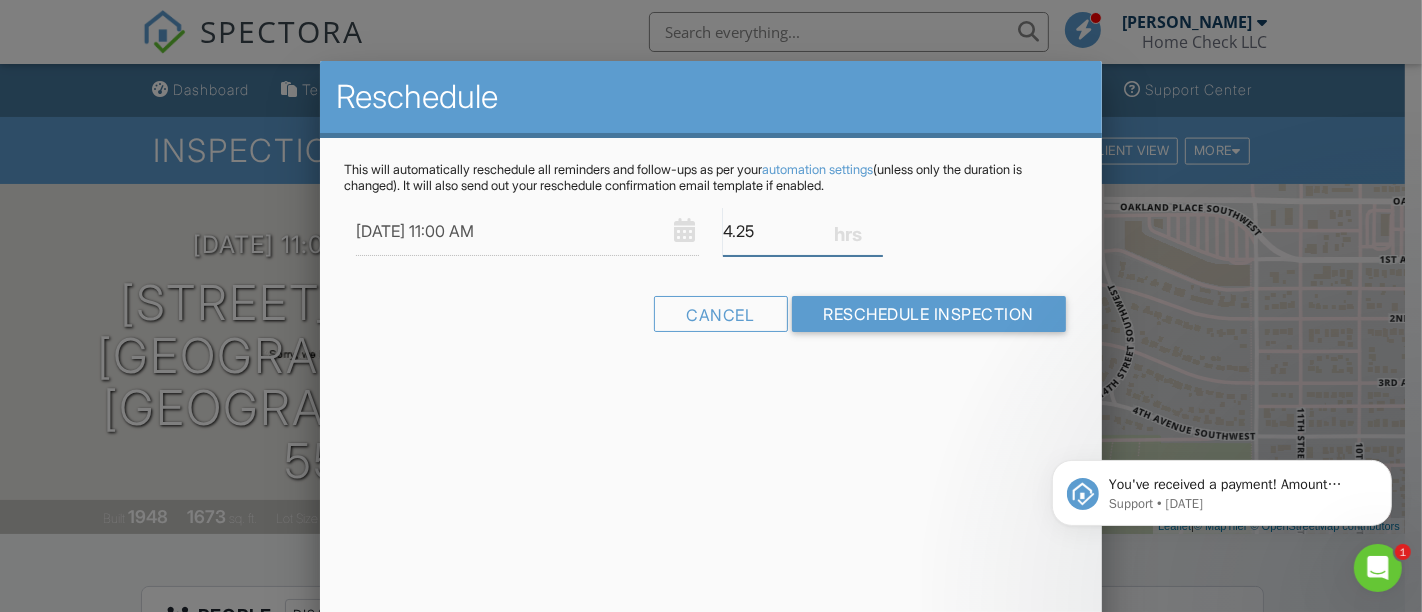 click on "4.25" at bounding box center (803, 231) 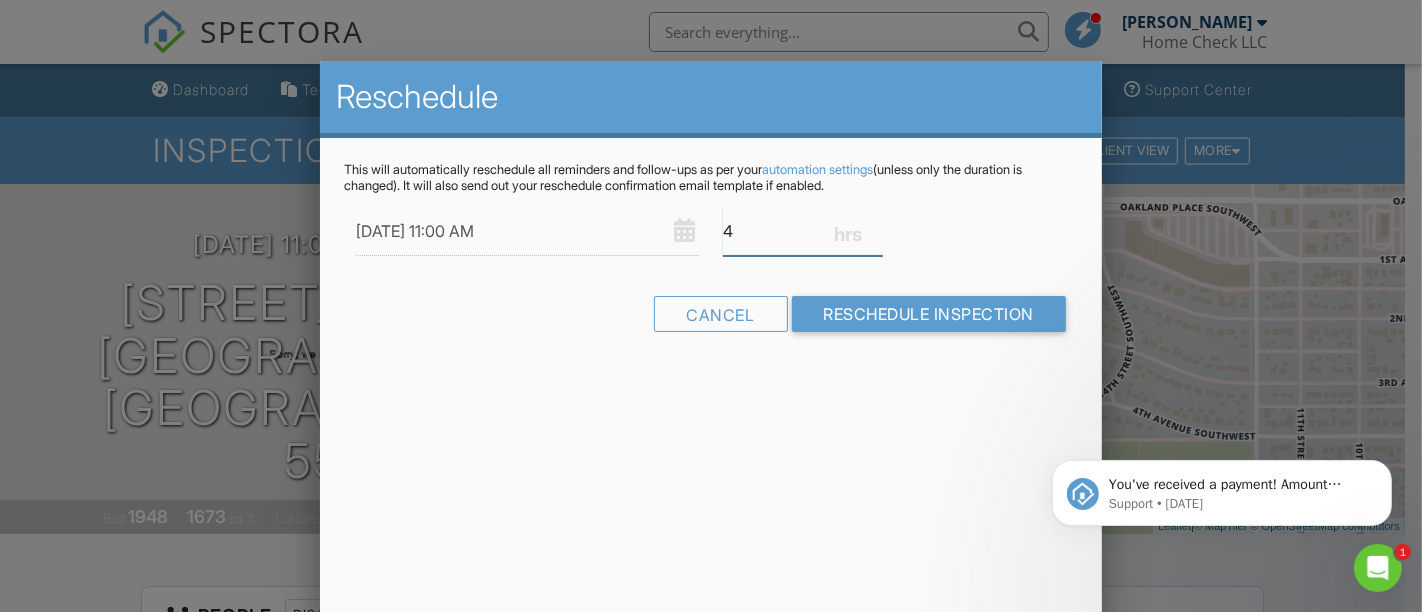 click on "4" at bounding box center [803, 231] 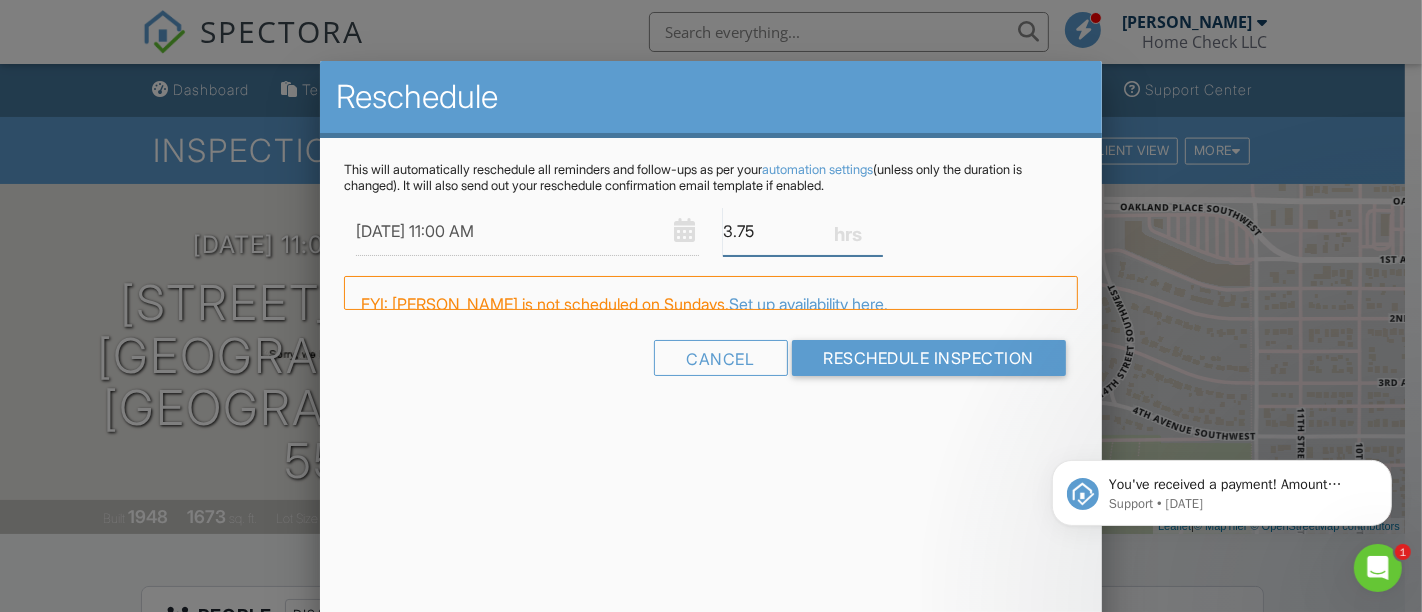 click on "3.75" at bounding box center (803, 231) 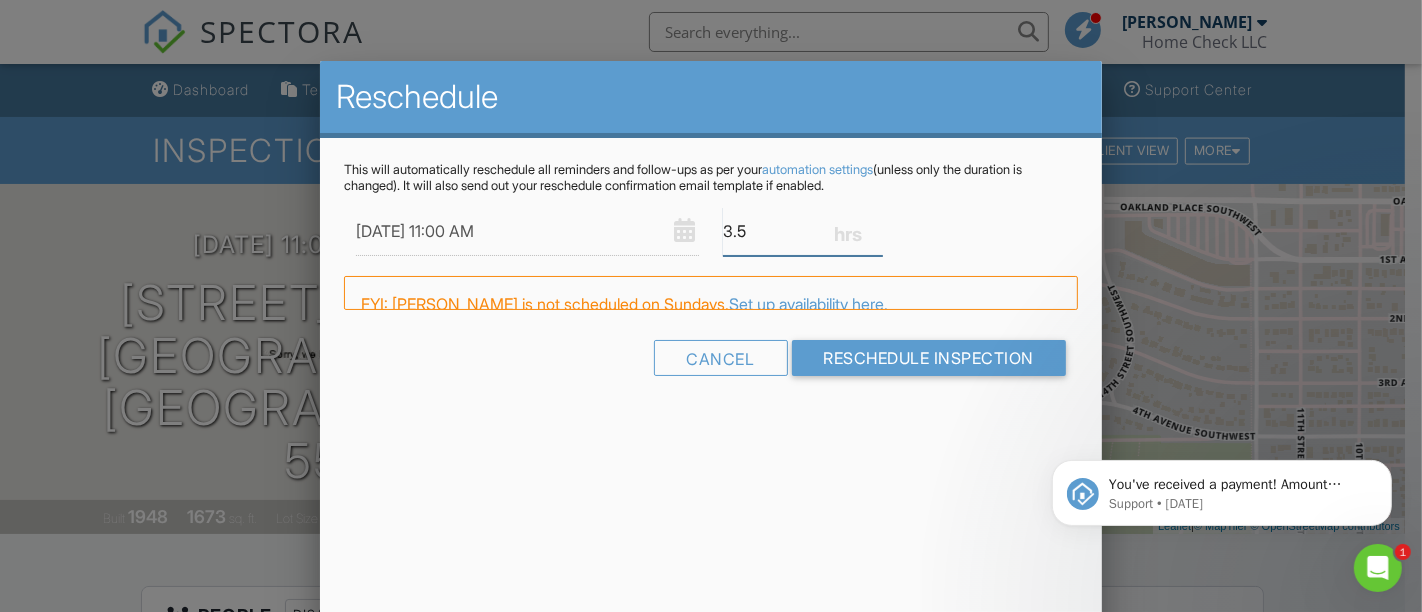 click on "3.5" at bounding box center [803, 231] 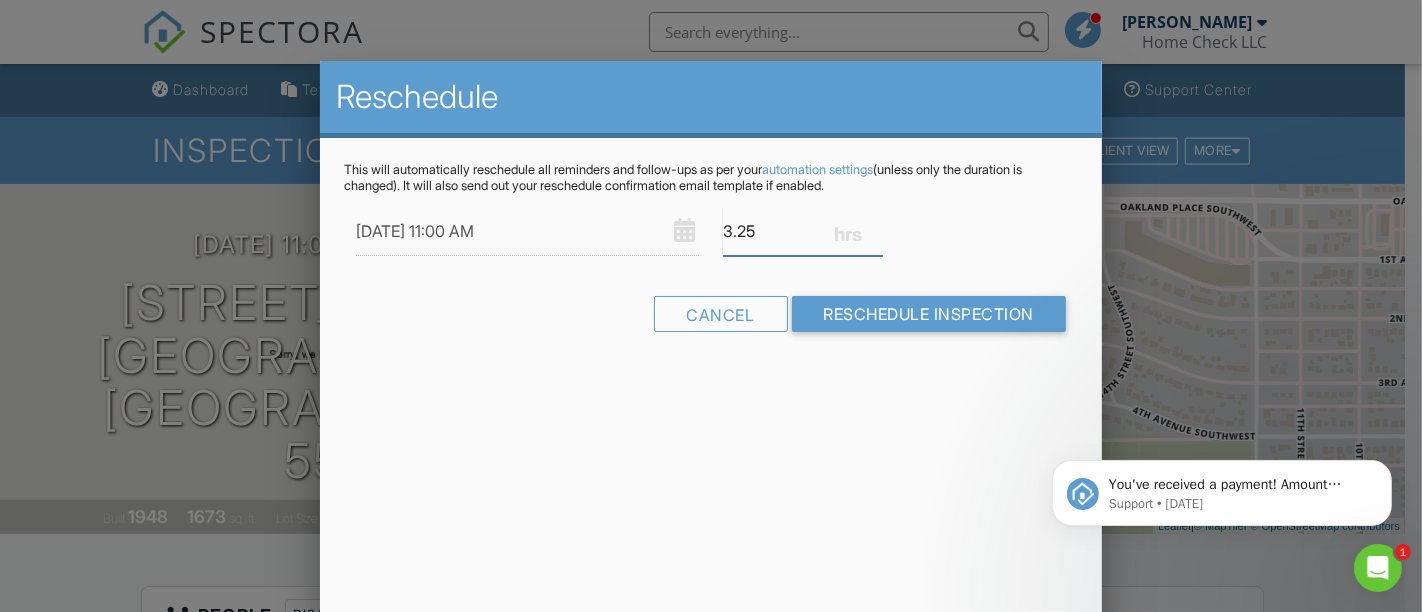 click on "3.25" at bounding box center [803, 231] 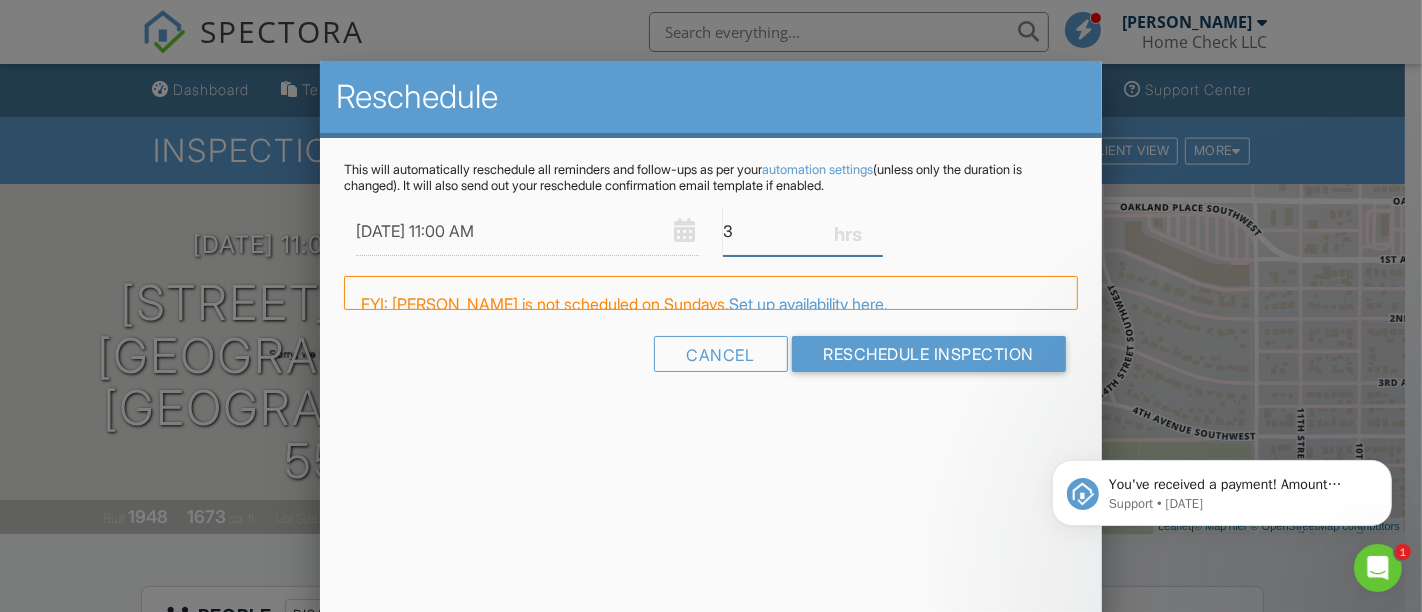 click on "3" at bounding box center (803, 231) 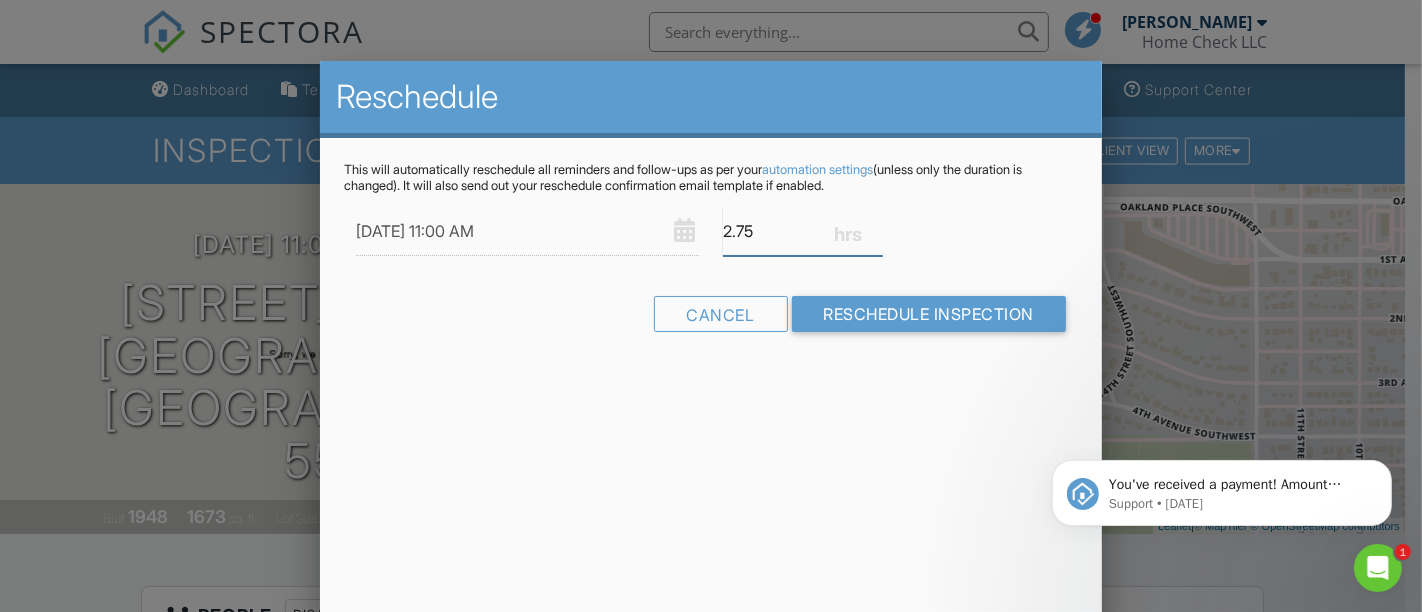 click on "2.75" at bounding box center (803, 231) 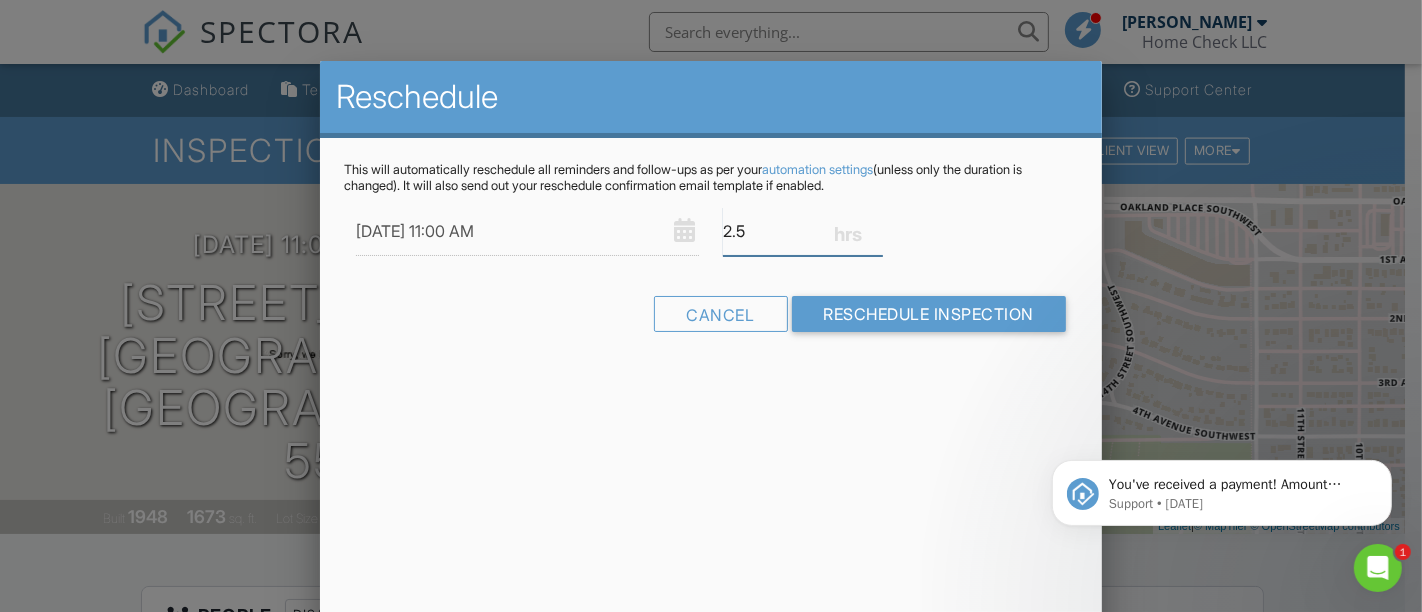 click on "2.5" at bounding box center [803, 231] 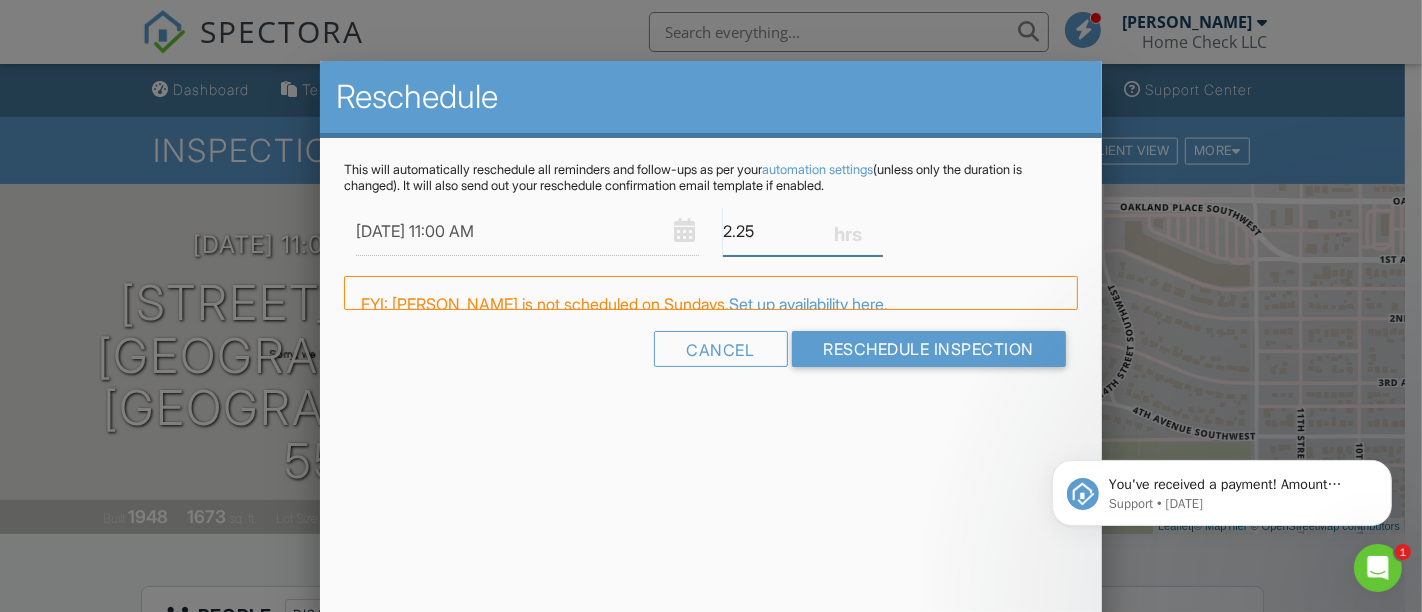click on "2.25" at bounding box center [803, 231] 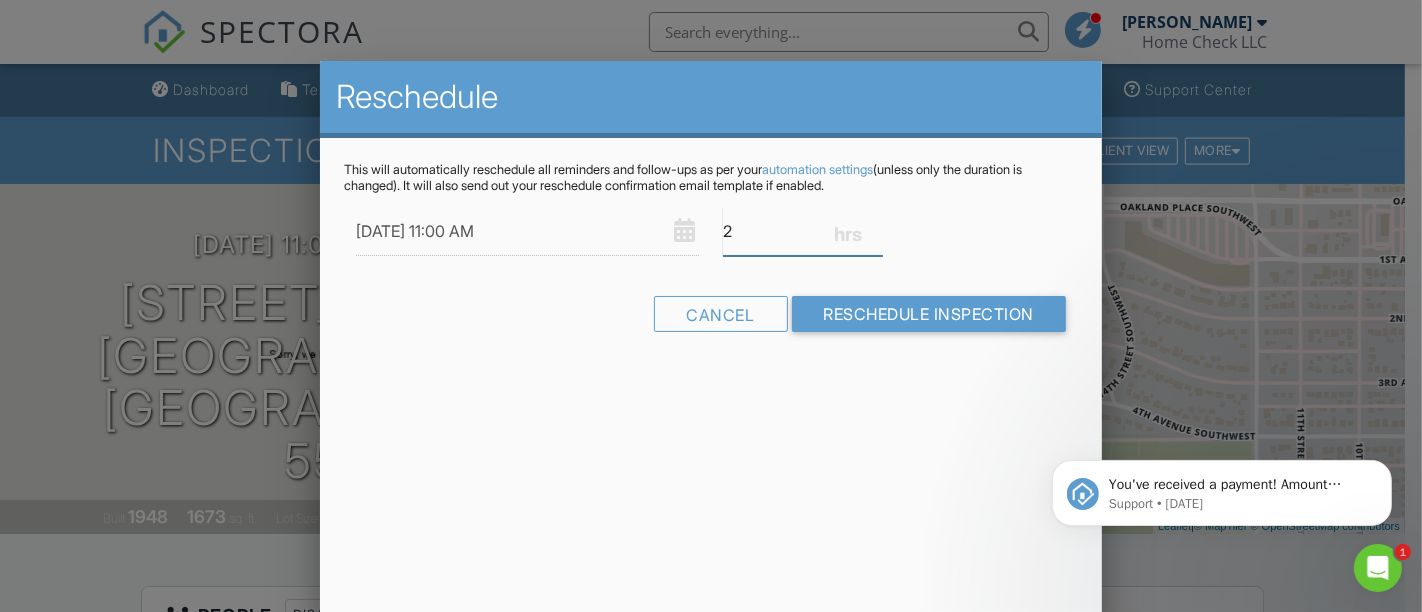 type on "2" 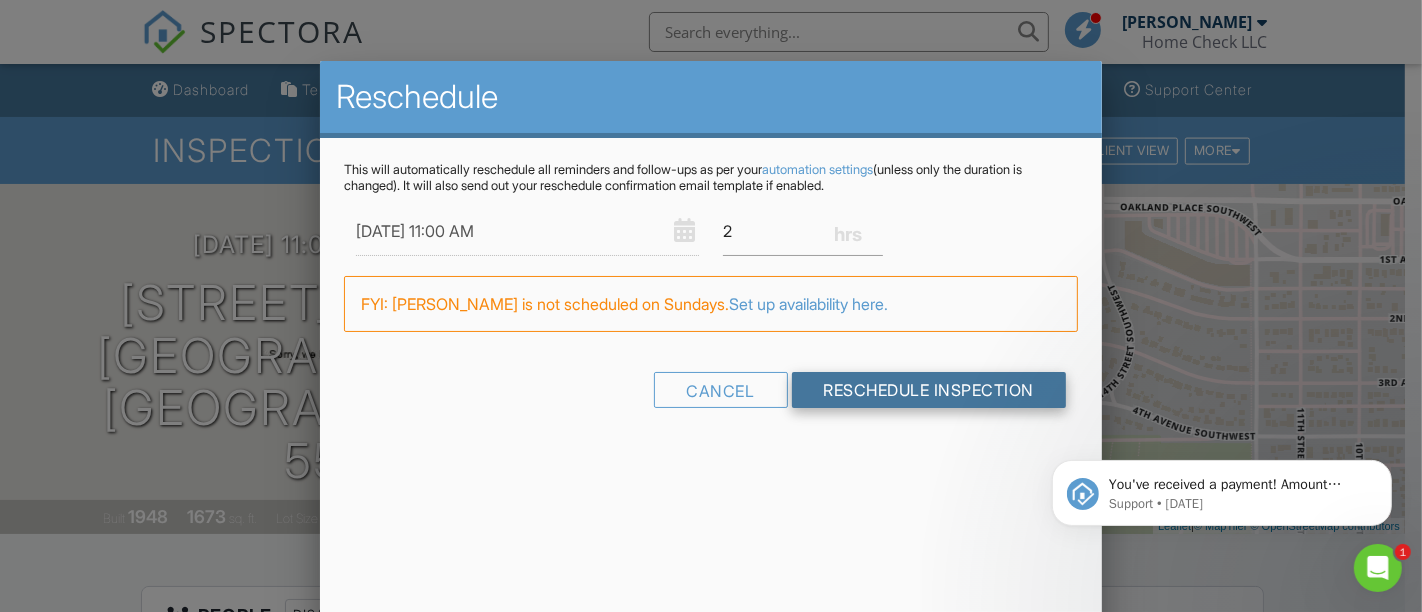 click on "Reschedule Inspection" at bounding box center (929, 390) 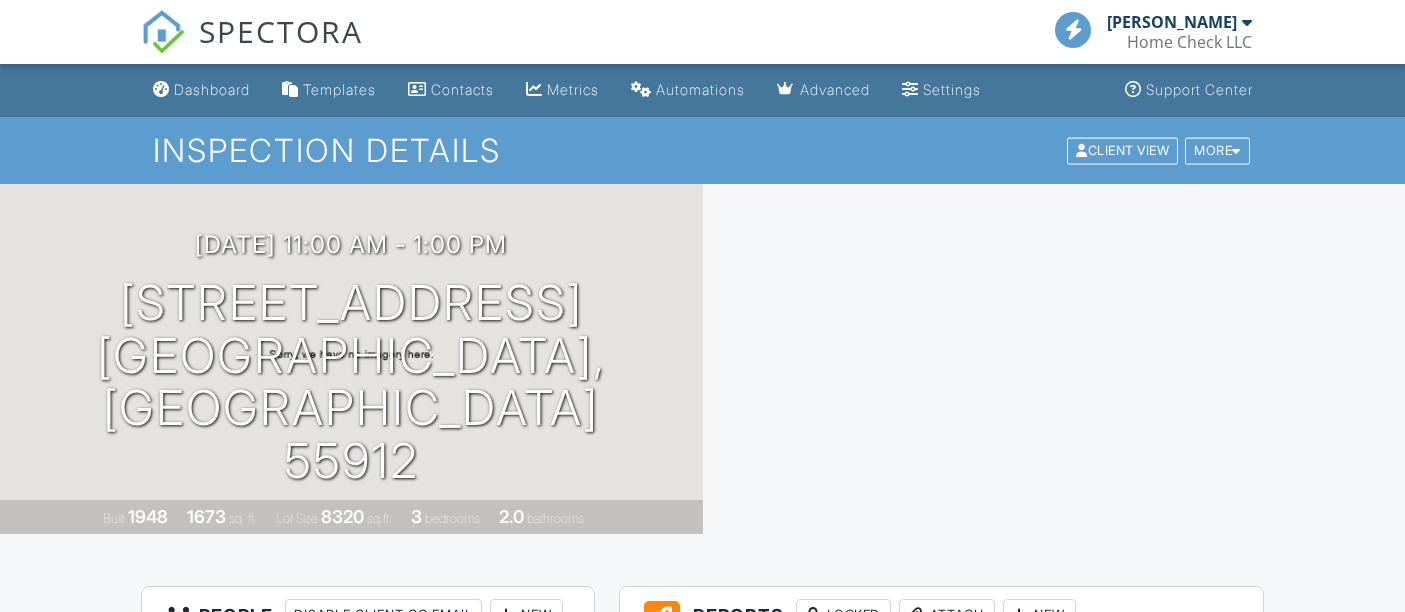 scroll, scrollTop: 0, scrollLeft: 0, axis: both 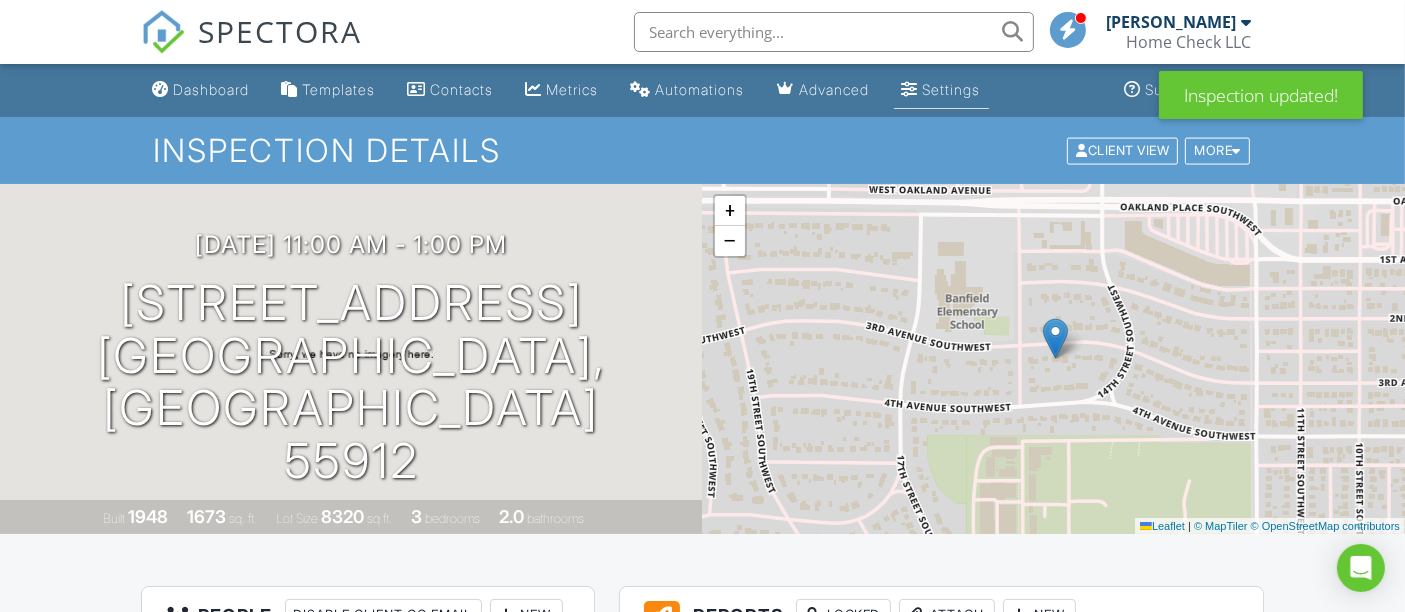 click on "Settings" at bounding box center [952, 89] 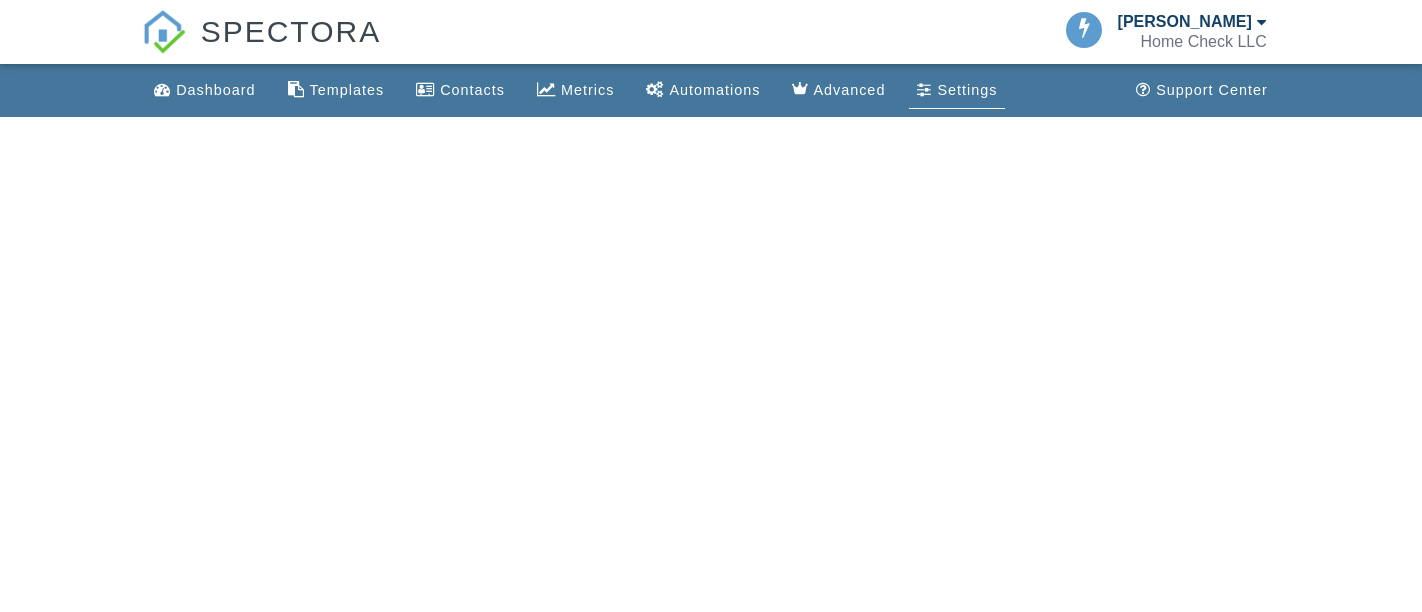scroll, scrollTop: 0, scrollLeft: 0, axis: both 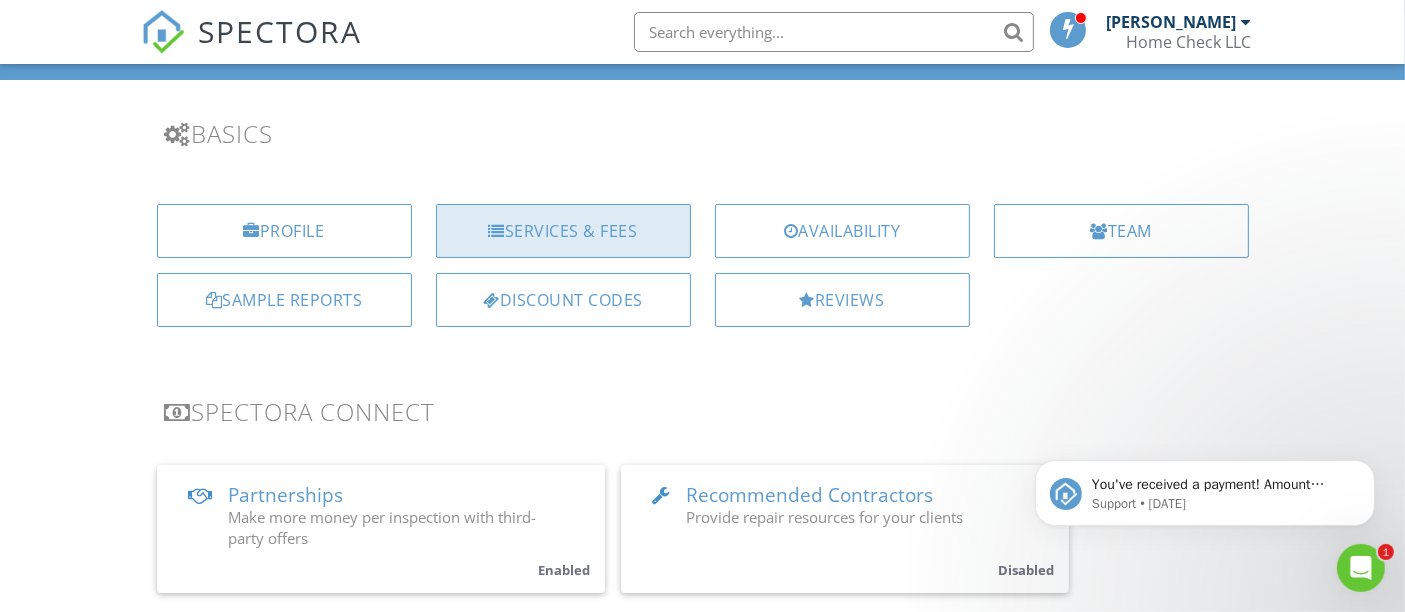 click on "Services & Fees" at bounding box center (563, 231) 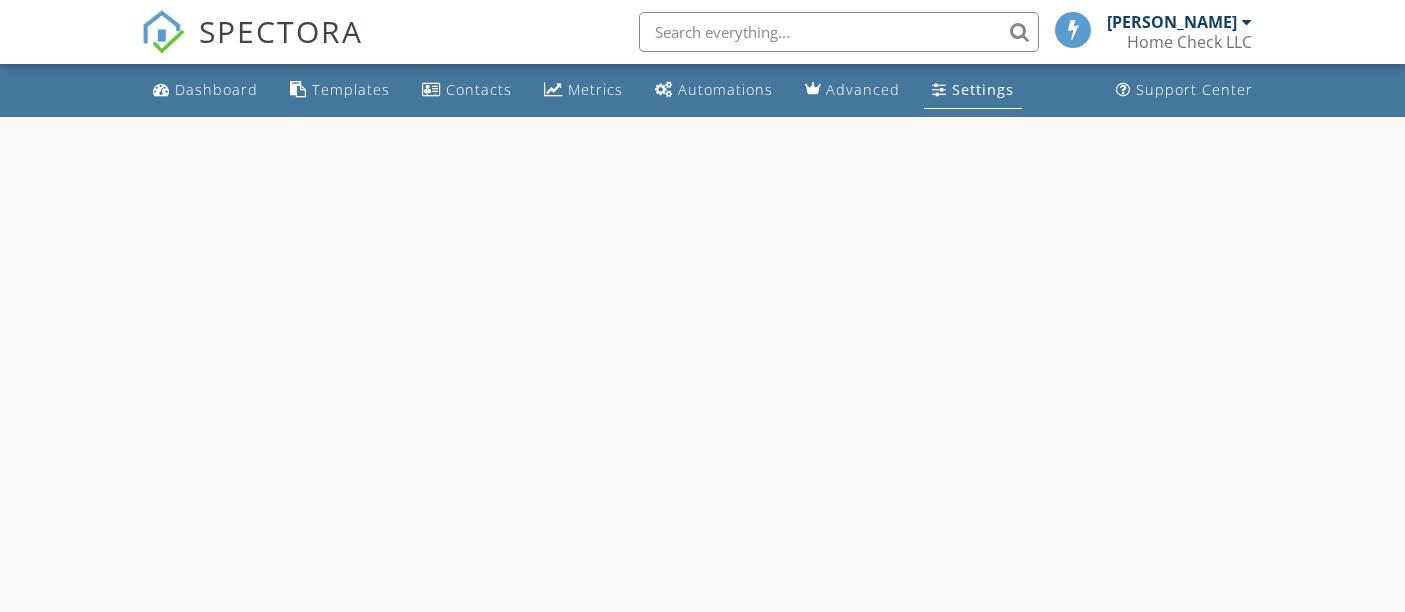 scroll, scrollTop: 0, scrollLeft: 0, axis: both 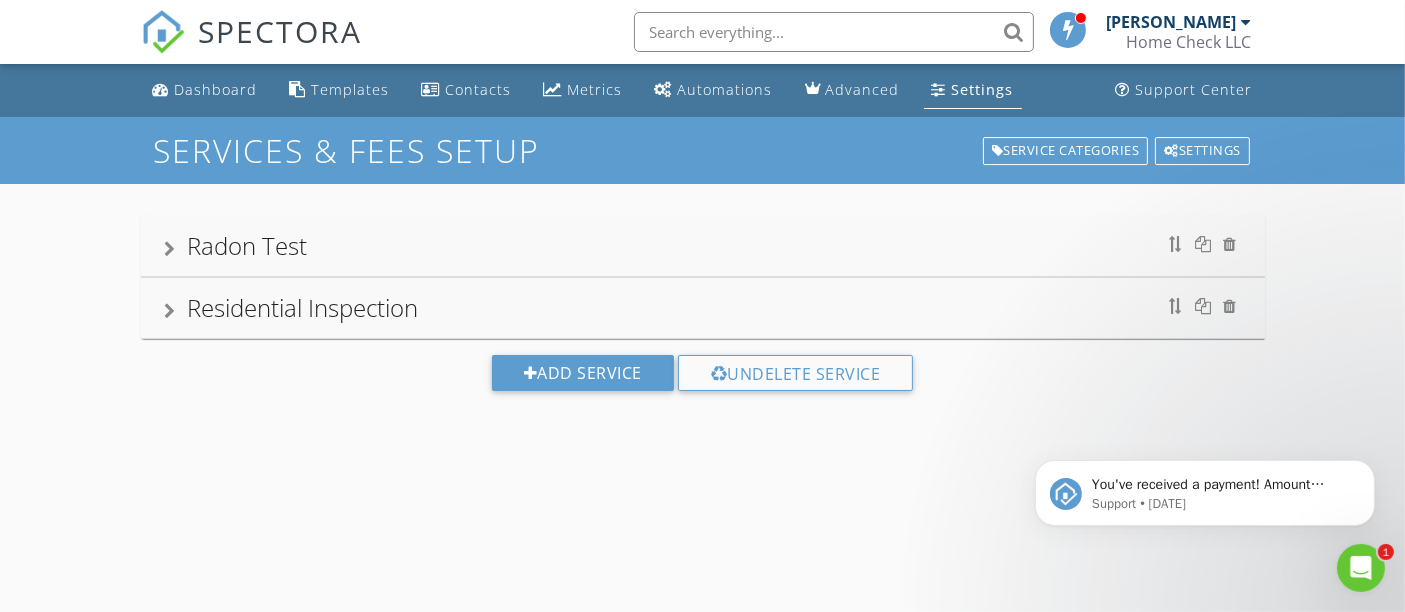 click on "Residential Inspection" at bounding box center (703, 308) 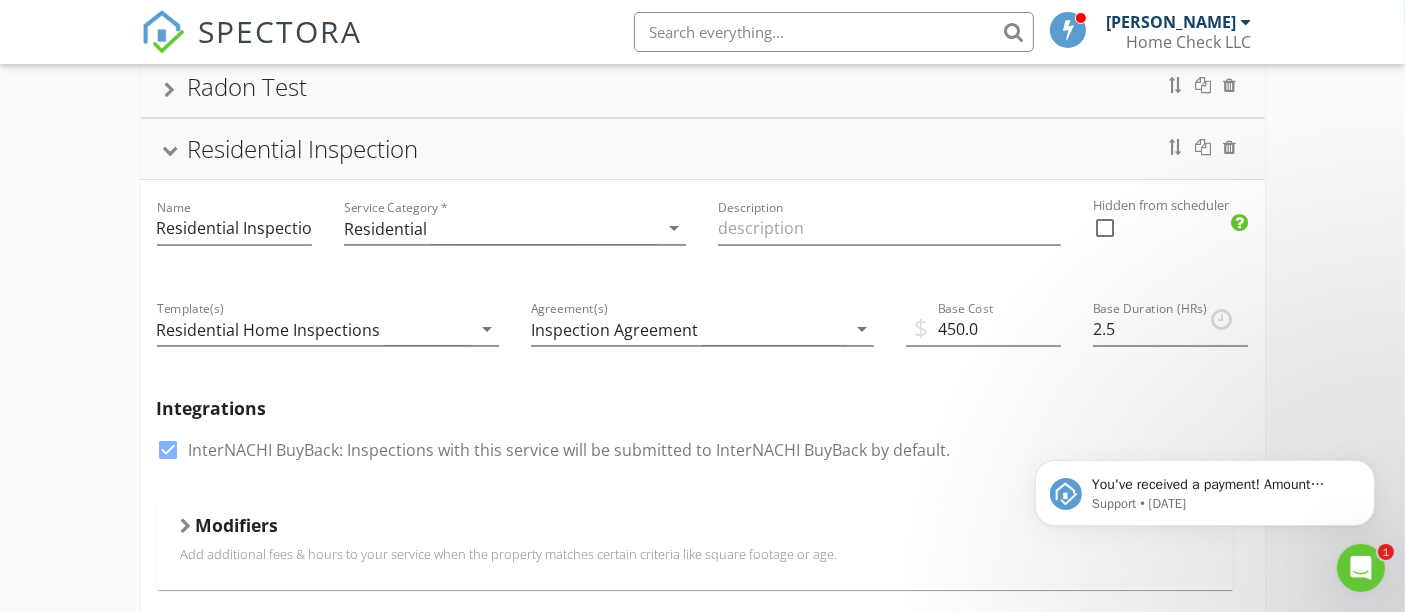 scroll, scrollTop: 160, scrollLeft: 0, axis: vertical 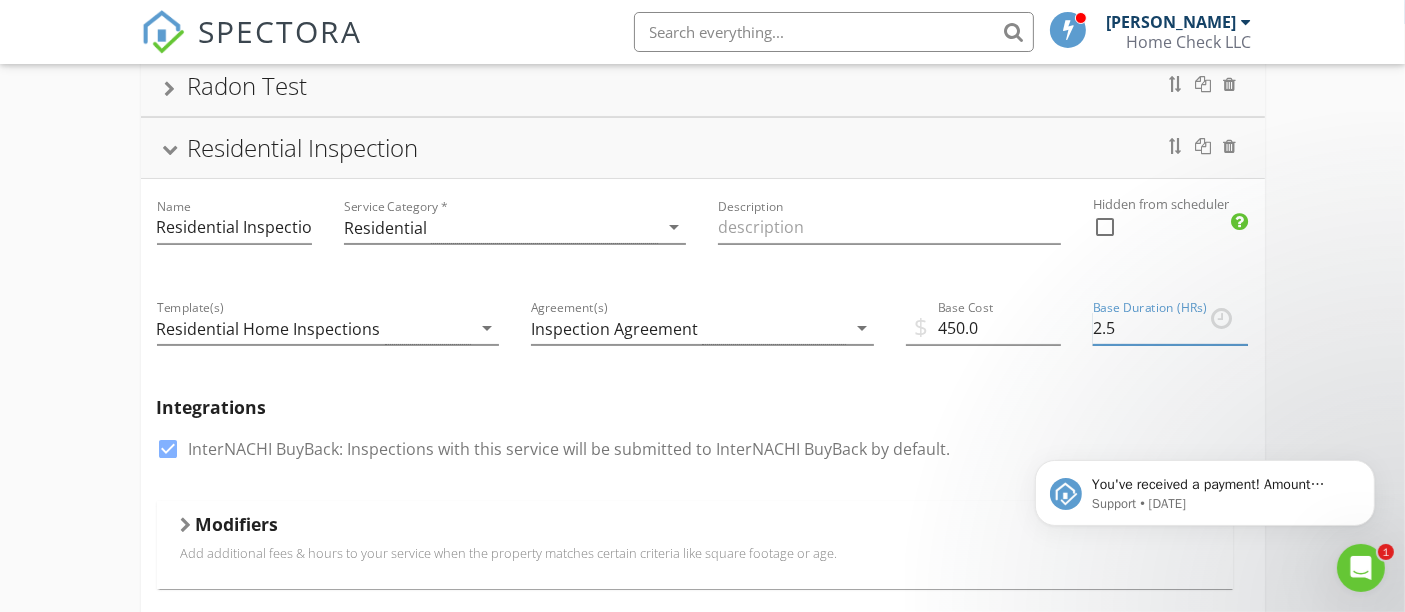 click on "2.5" at bounding box center (1170, 328) 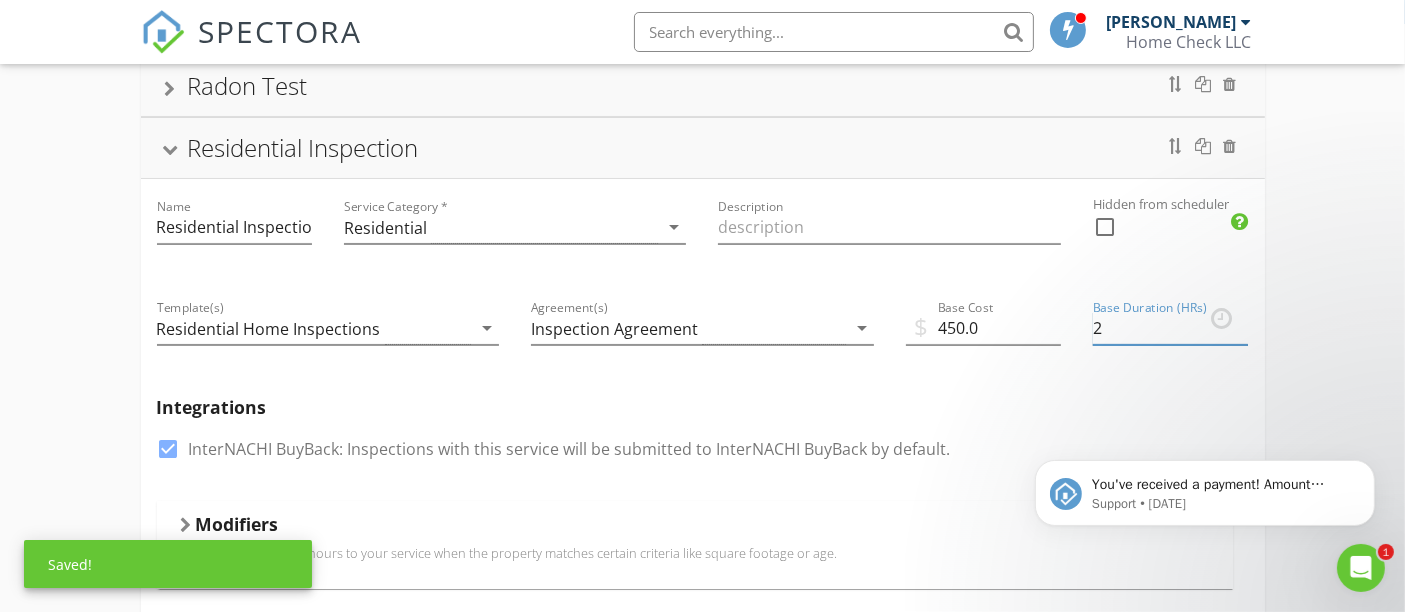 type on "2" 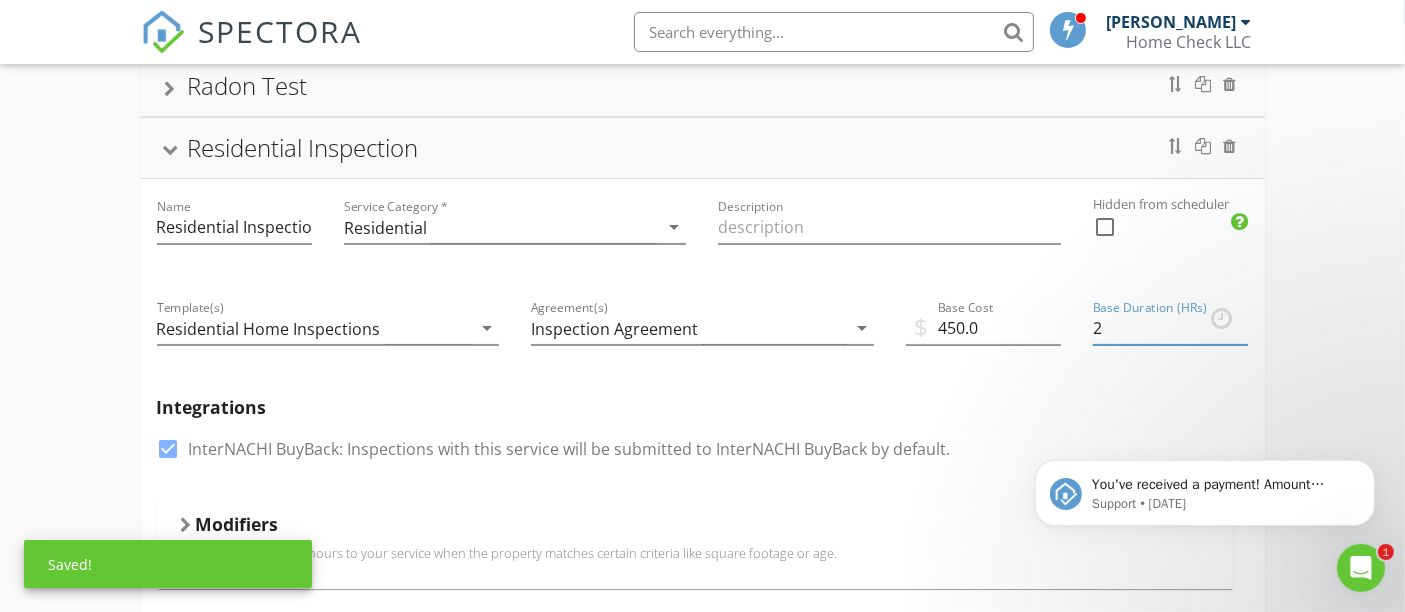 click on "You've received a payment!  Amount  $600.00  Fee  $0.00  Net  $600.00  Transaction #  pi_3RiqHrK7snlDGpRF11NbYXye  Inspection  616 4th Ave SE, Rochester, MN 55904 Payouts to your bank or debit card occur on a daily basis. Each payment usually takes two business days to process. You can view your pending payout amount here. If you have any questions reach out on our chat bubble at app.spectora.com. Support • 1d ago" at bounding box center [1204, 400] 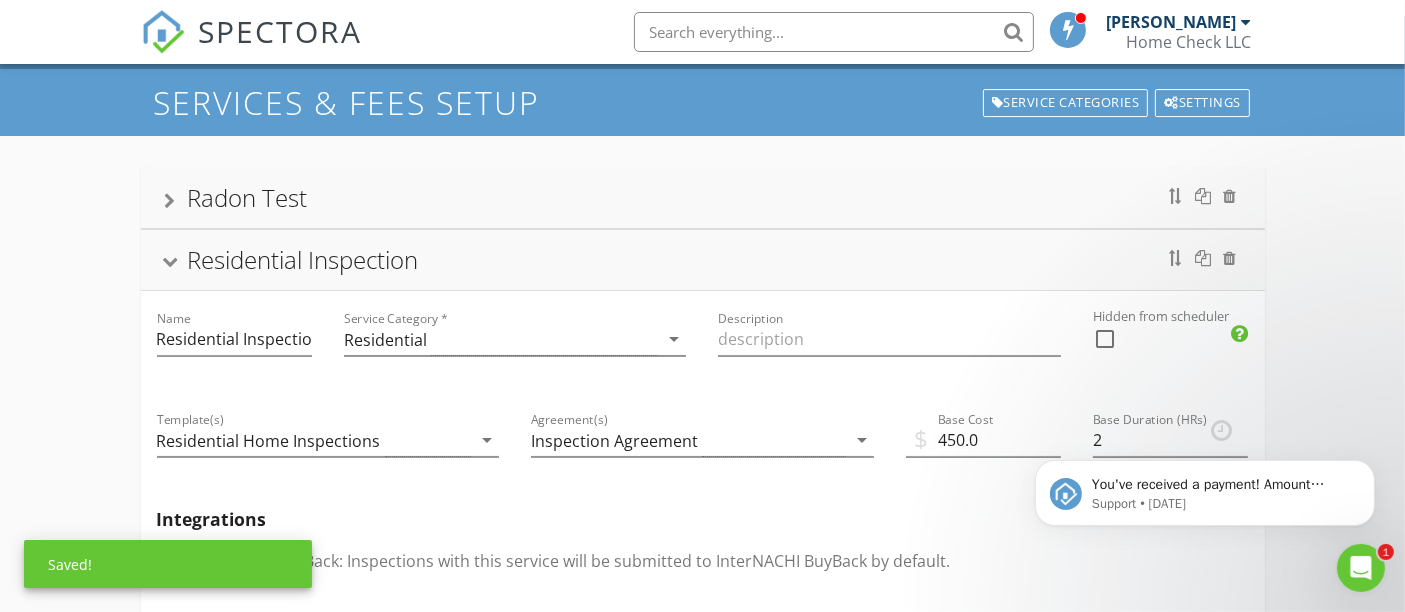 scroll, scrollTop: 41, scrollLeft: 0, axis: vertical 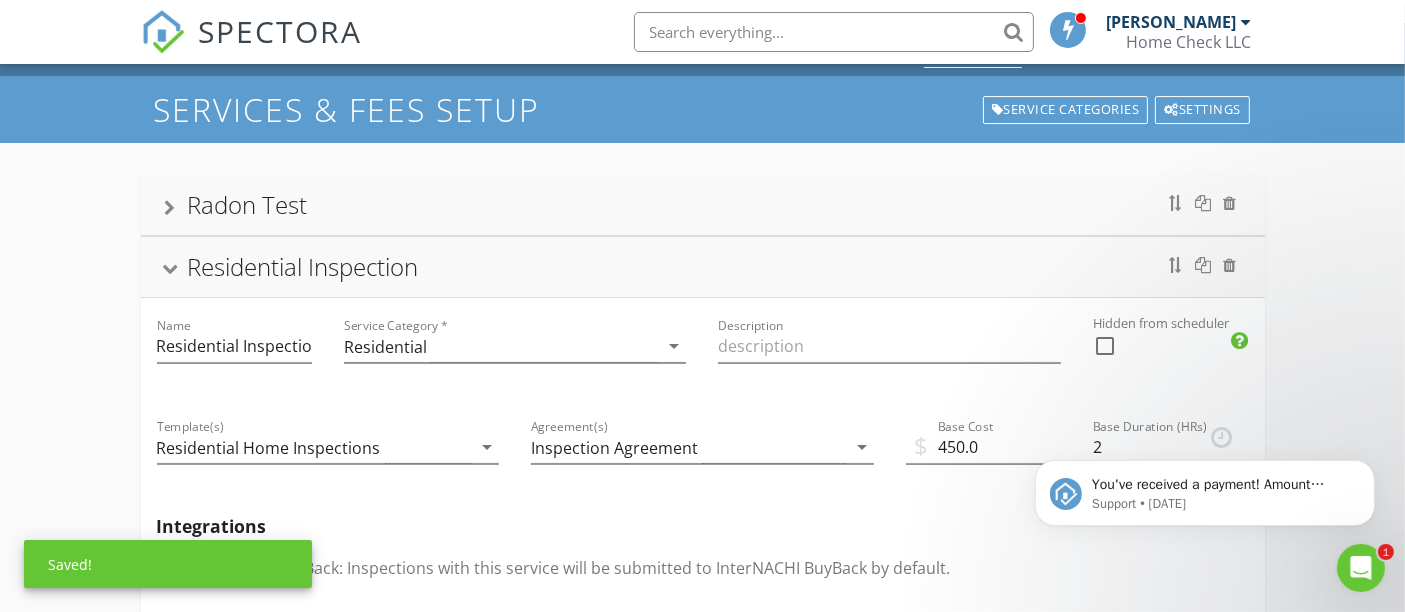 click on "Radon Test" at bounding box center (703, 205) 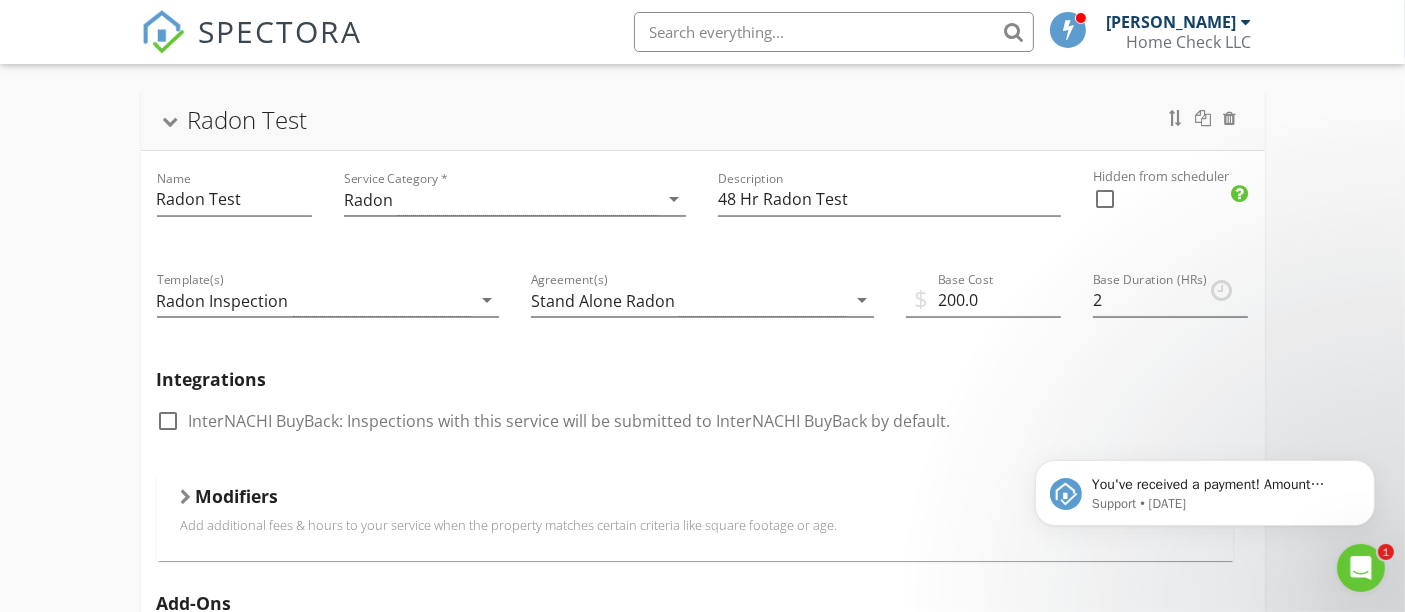 scroll, scrollTop: 128, scrollLeft: 0, axis: vertical 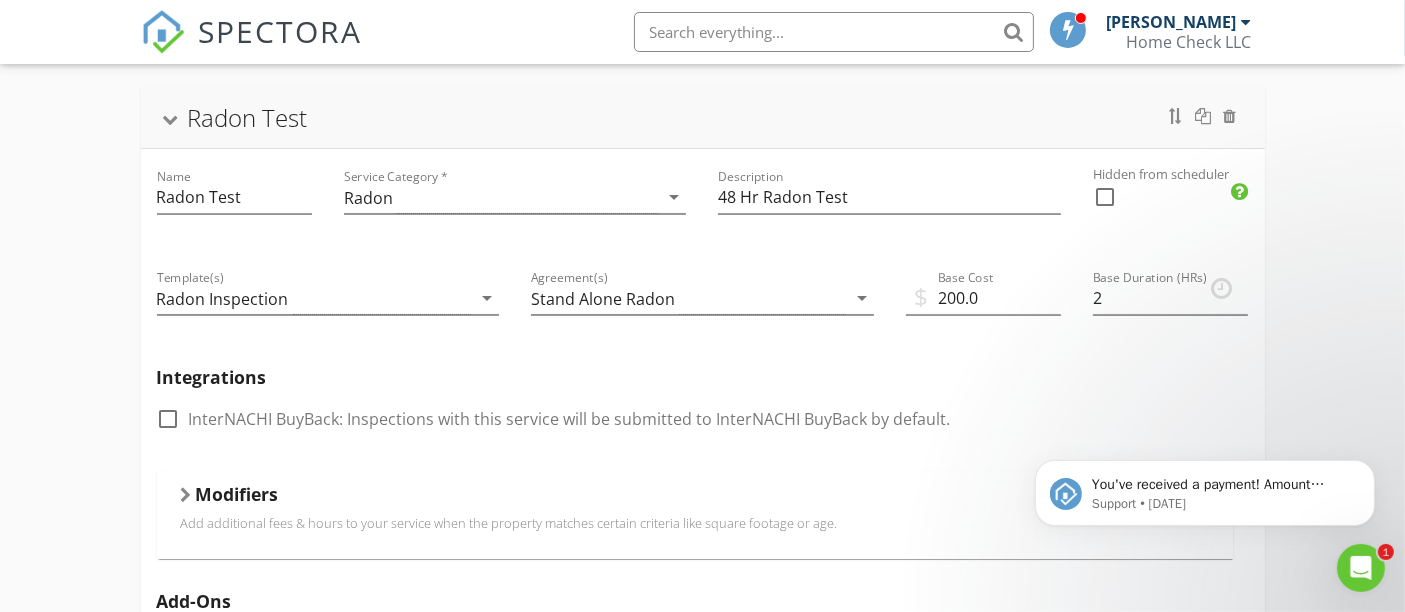 click on "Base Duration (HRs) 2" at bounding box center [1170, 302] 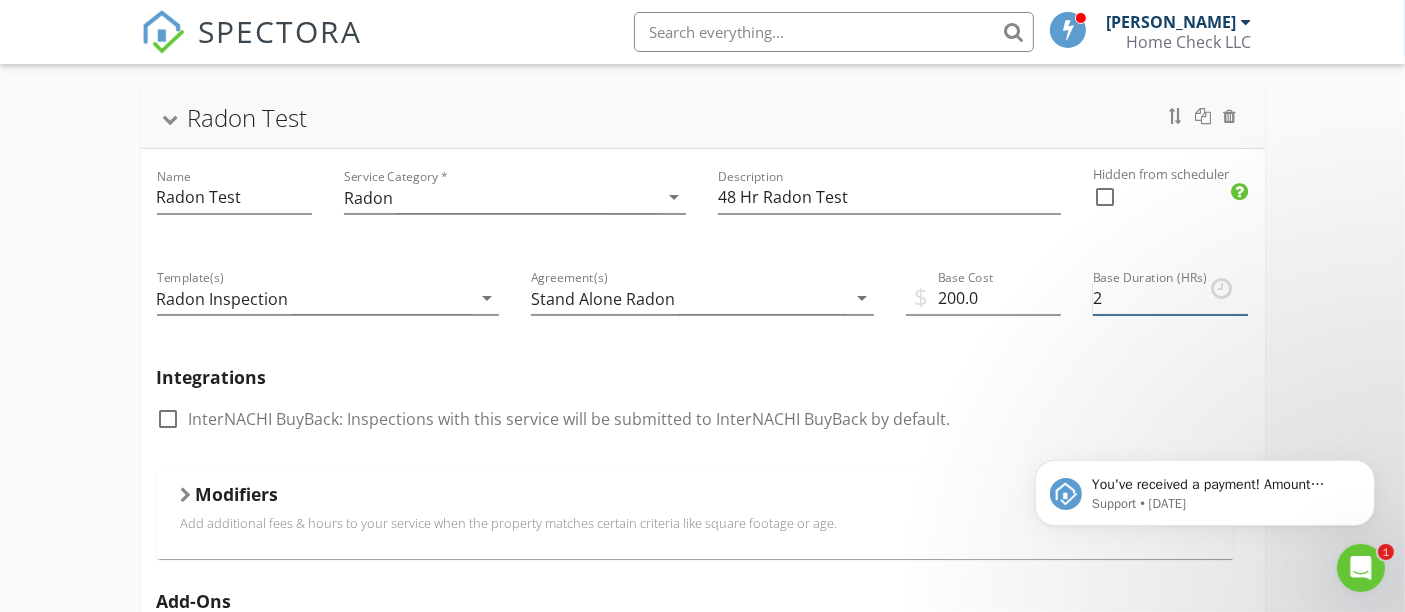 click on "2" at bounding box center (1170, 298) 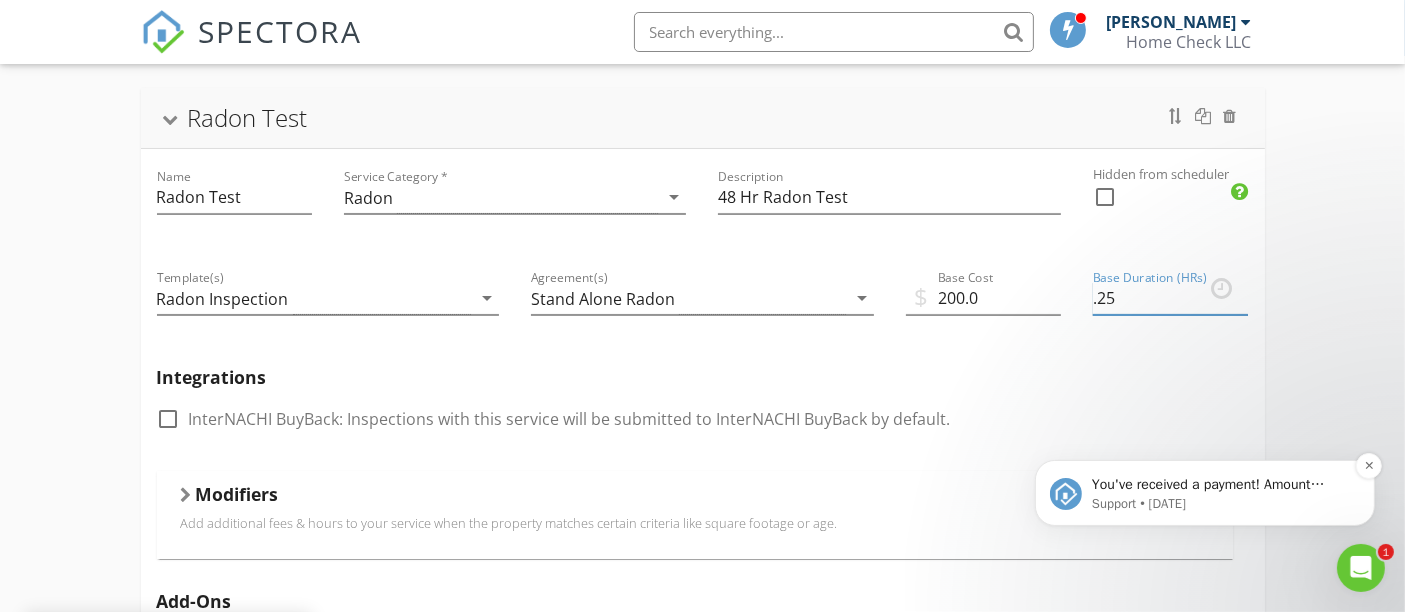 type on ".25" 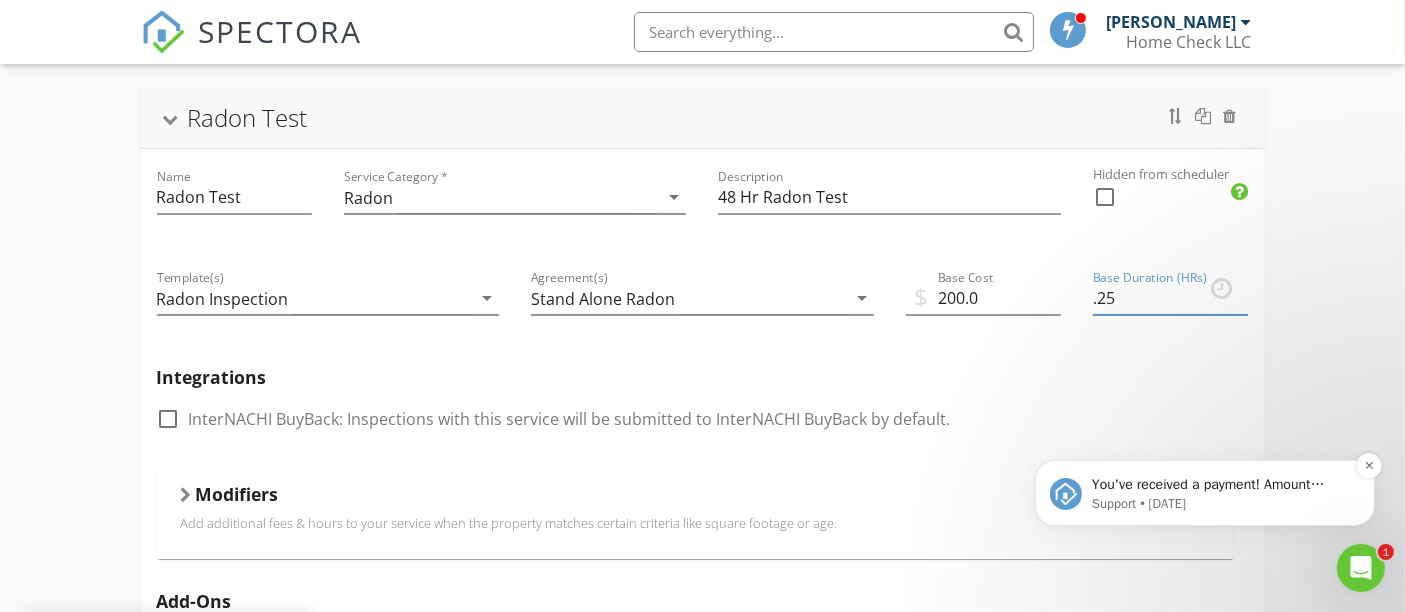 click on "Support • 1d ago" at bounding box center [1220, 503] 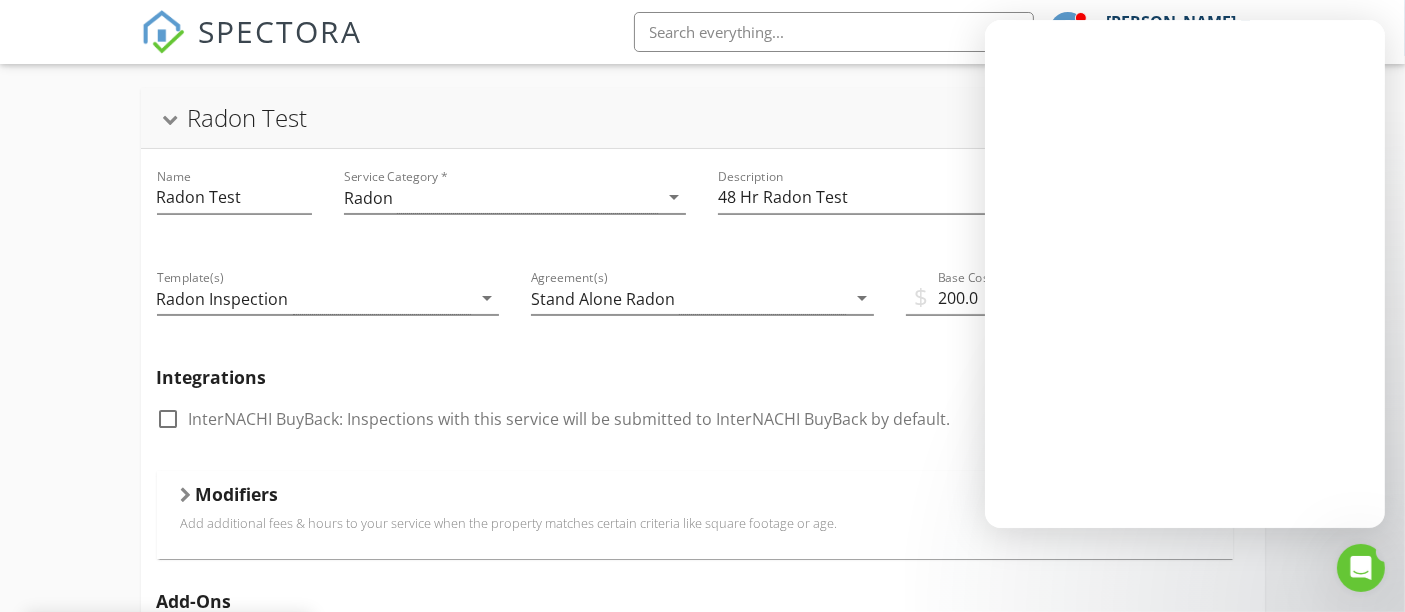 scroll, scrollTop: 0, scrollLeft: 0, axis: both 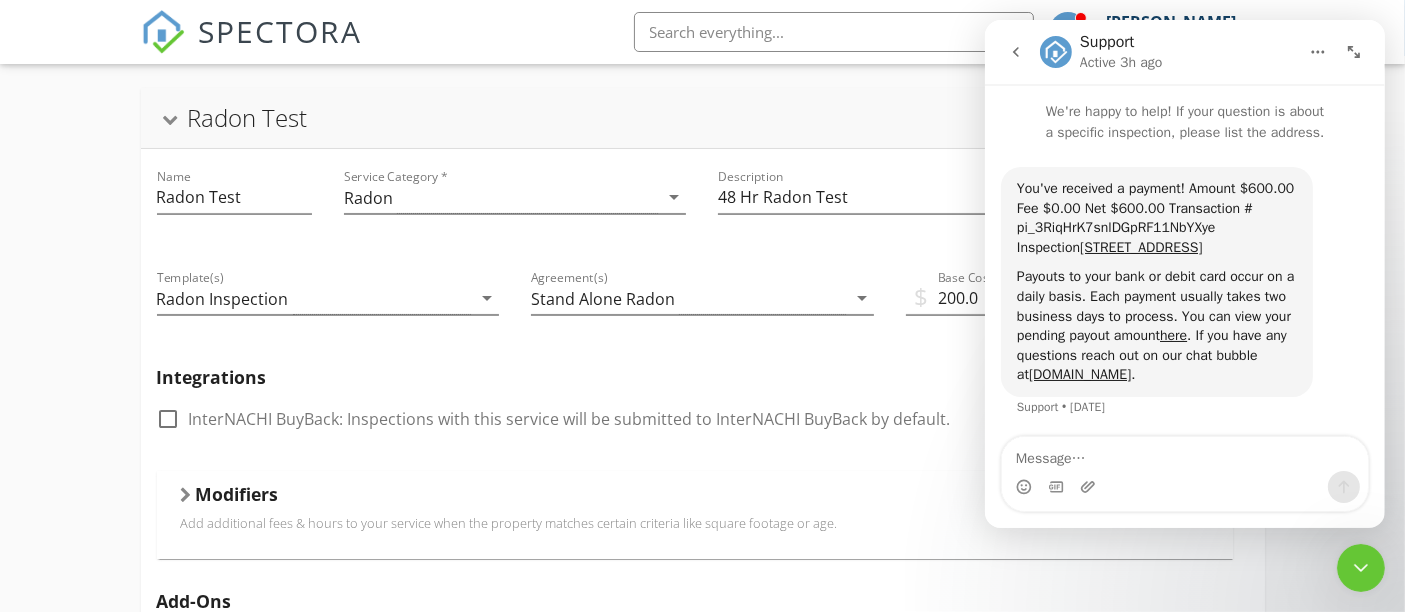 click on "Modifiers" at bounding box center (695, 498) 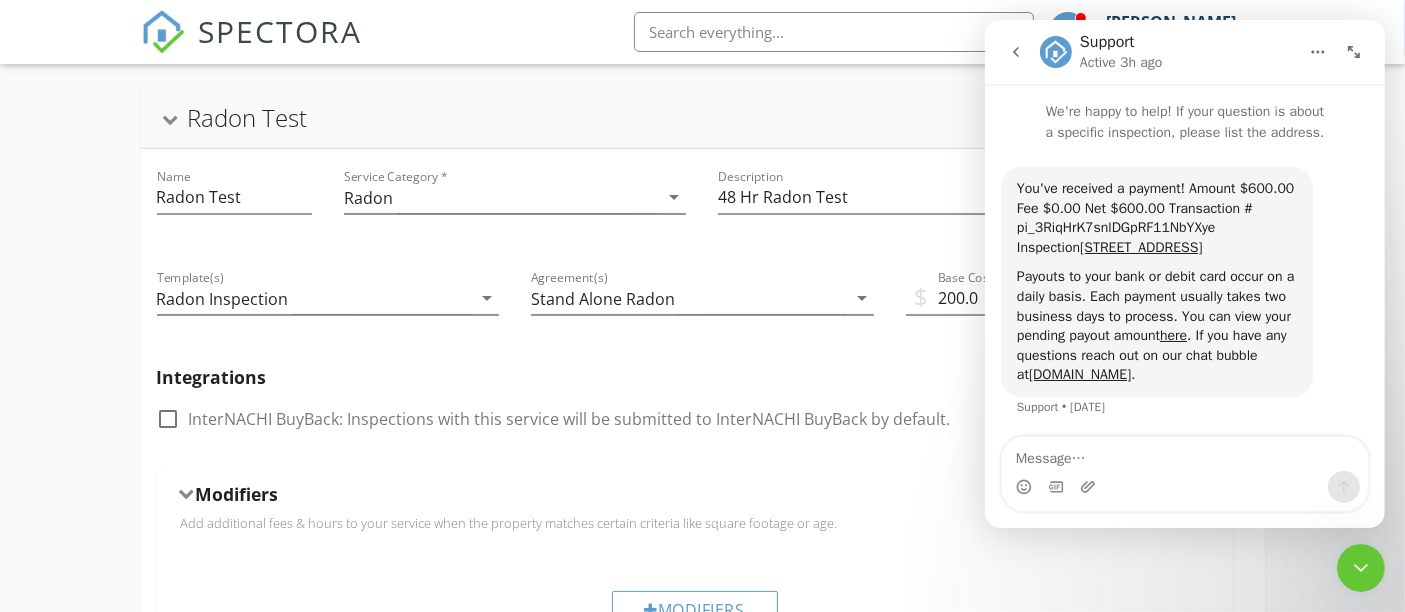 click 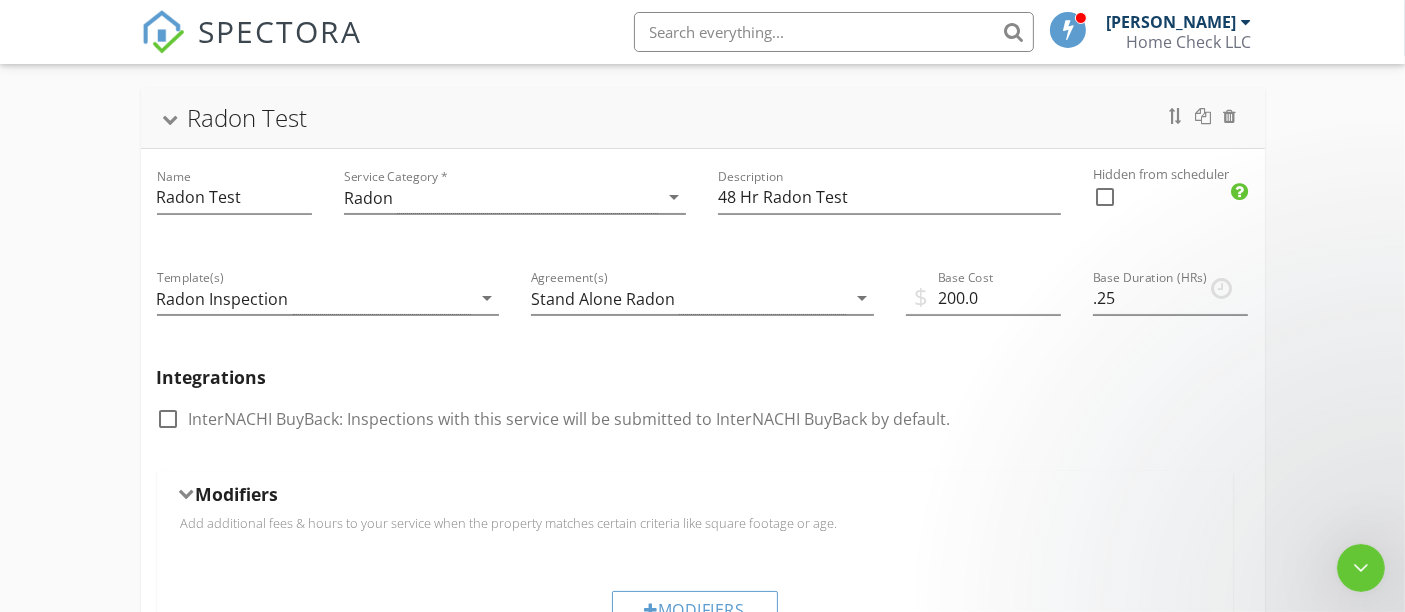 scroll, scrollTop: 0, scrollLeft: 0, axis: both 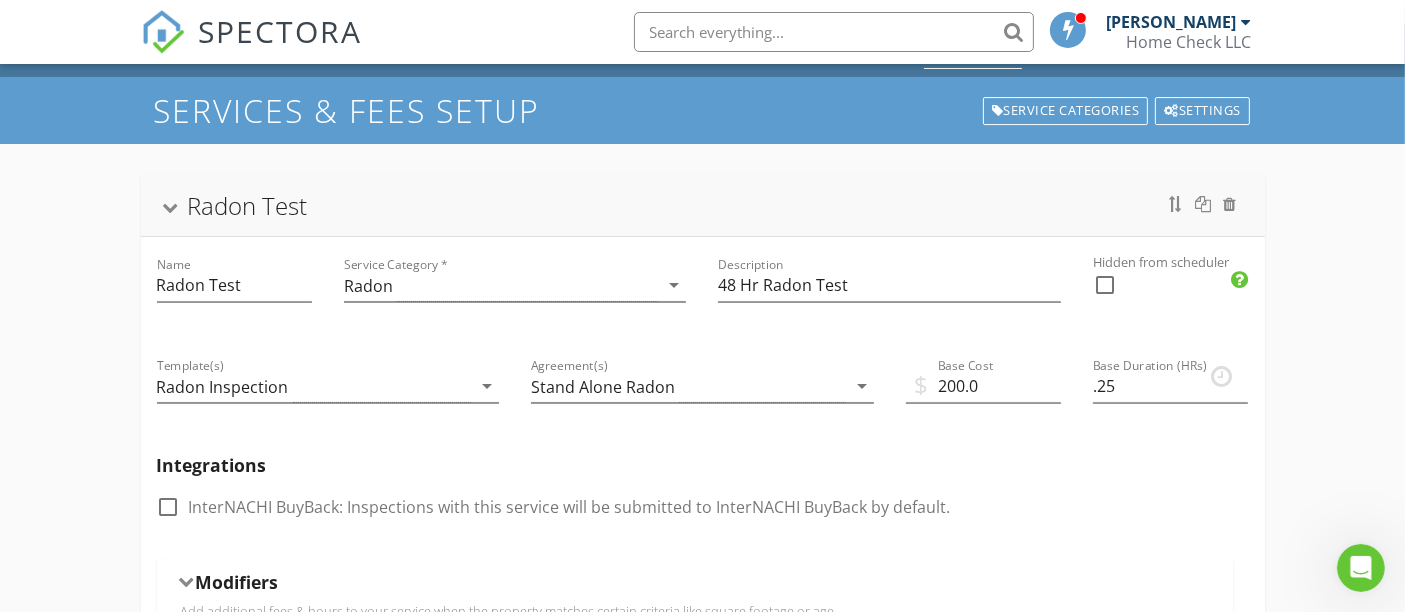 click on "Radon Test" at bounding box center (703, 206) 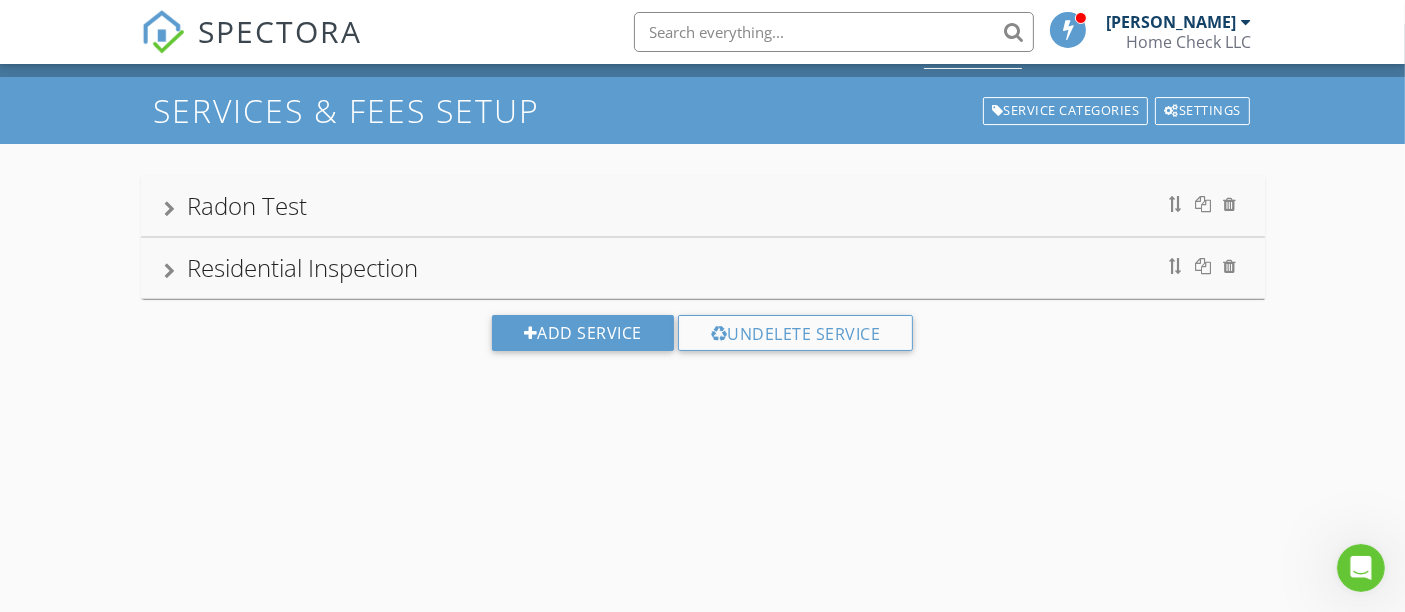 scroll, scrollTop: 0, scrollLeft: 0, axis: both 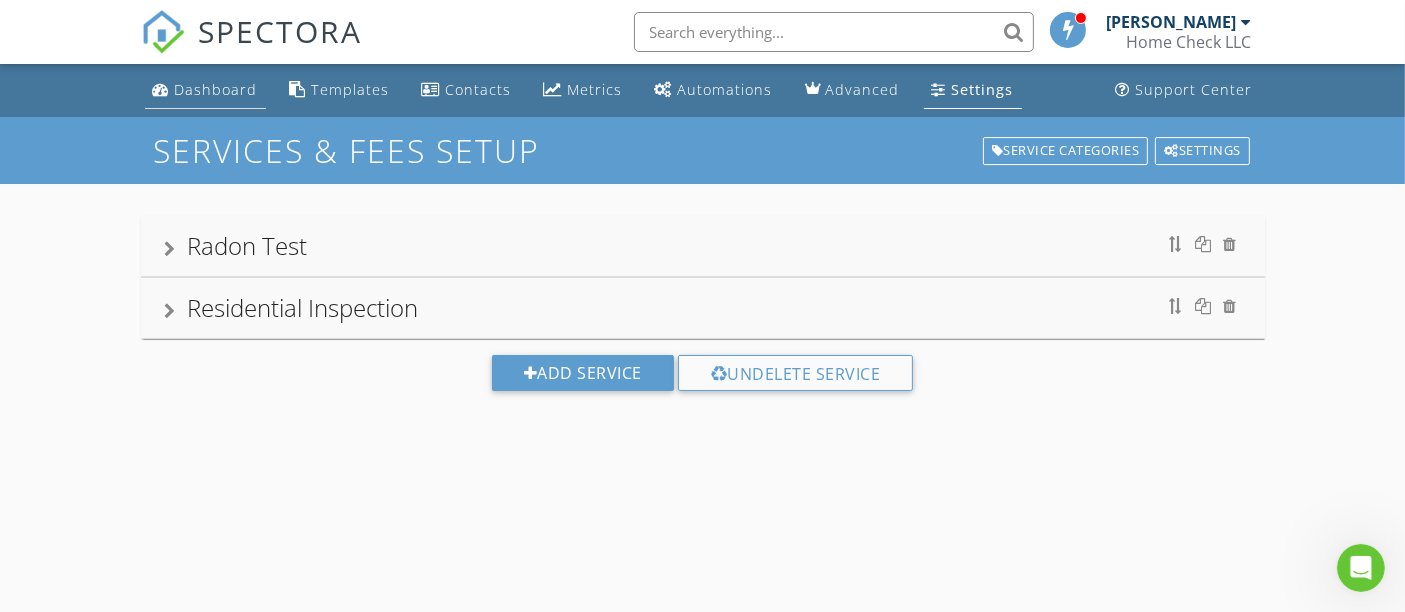 click on "Dashboard" at bounding box center [216, 89] 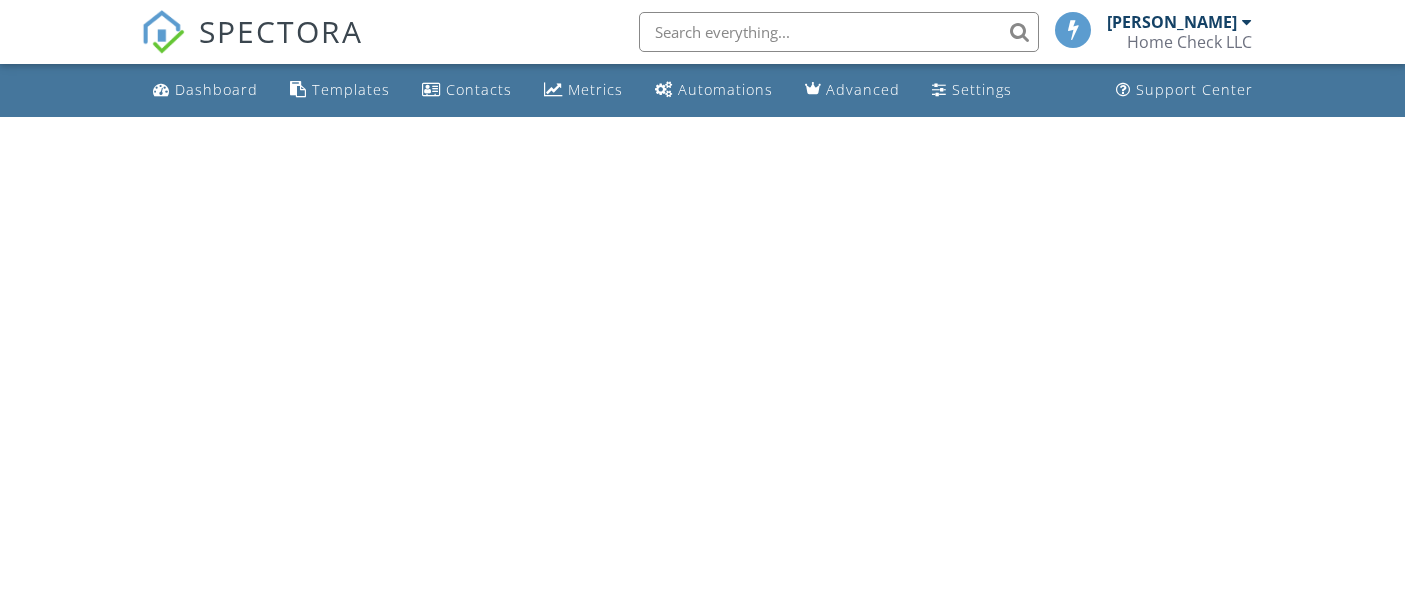 scroll, scrollTop: 0, scrollLeft: 0, axis: both 